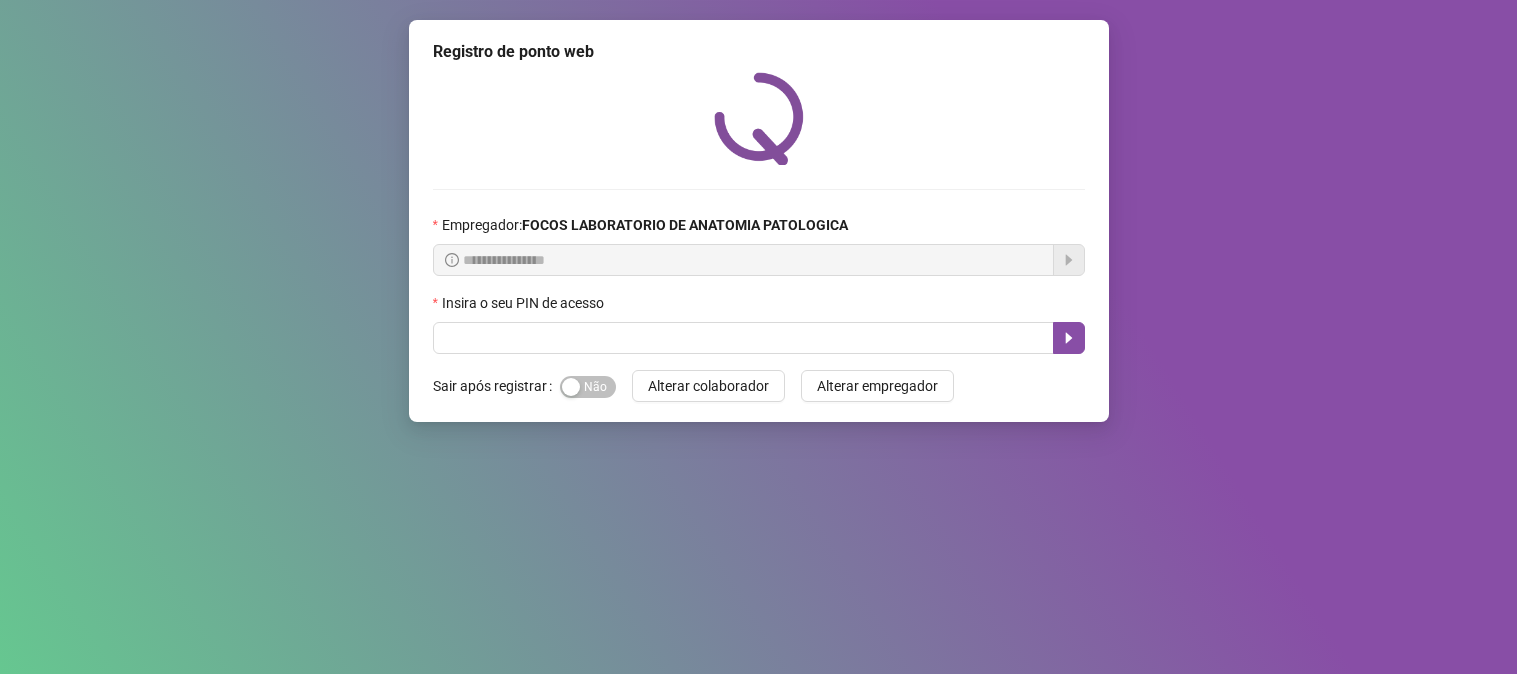 scroll, scrollTop: 0, scrollLeft: 0, axis: both 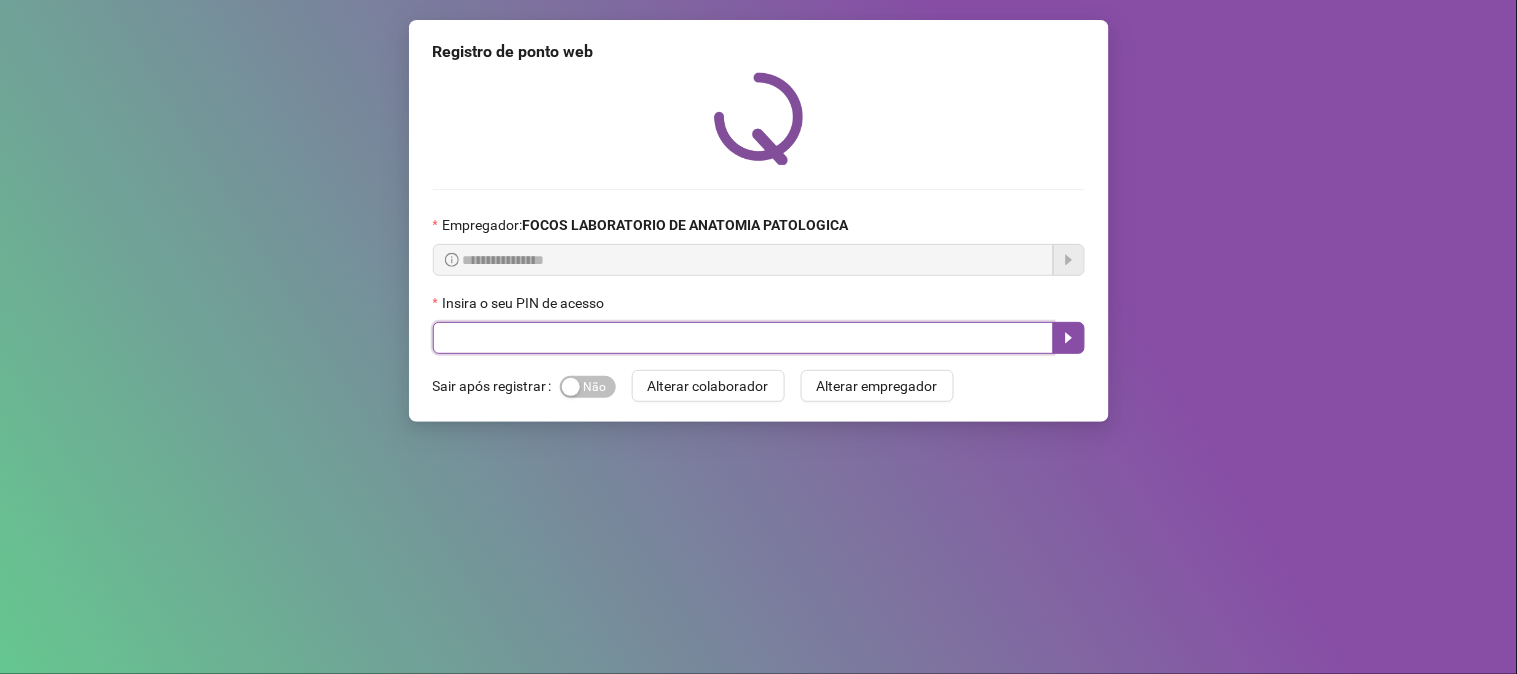 click at bounding box center [743, 338] 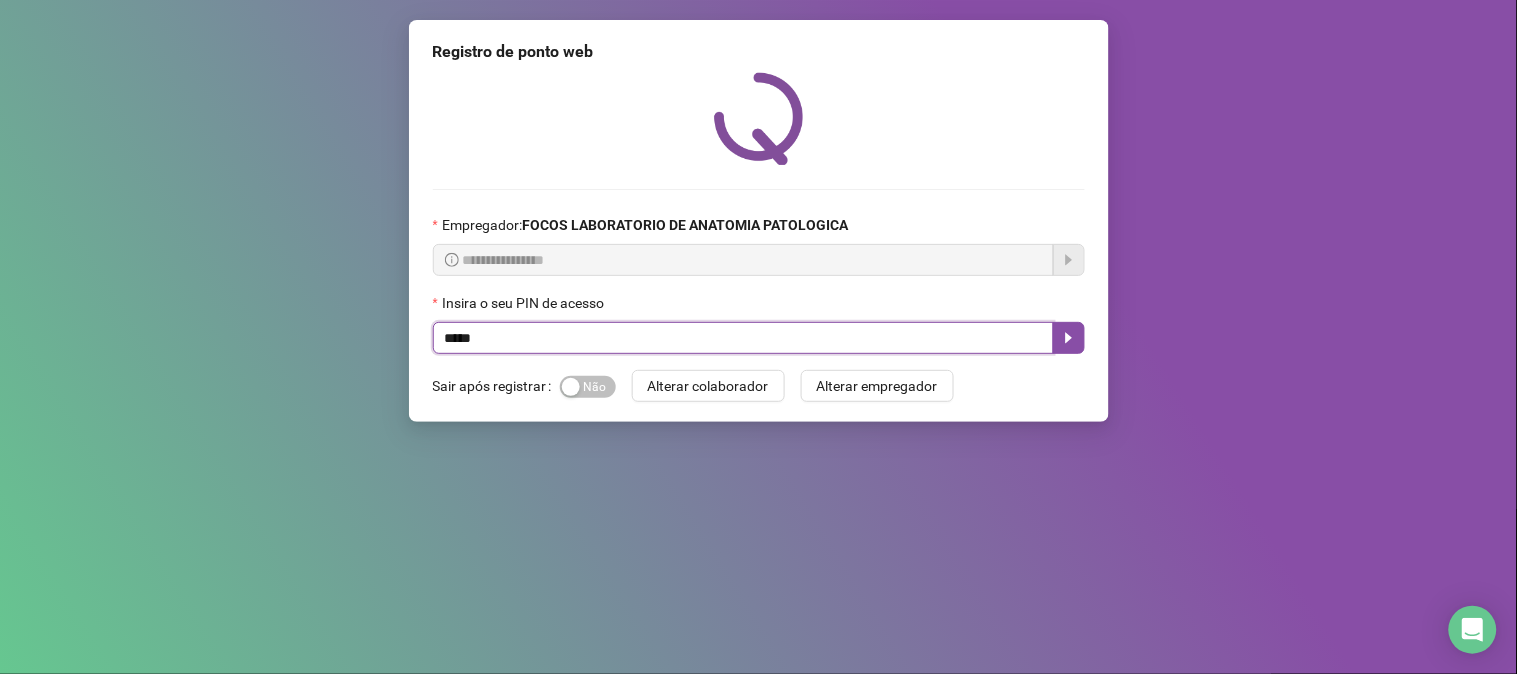 type on "*****" 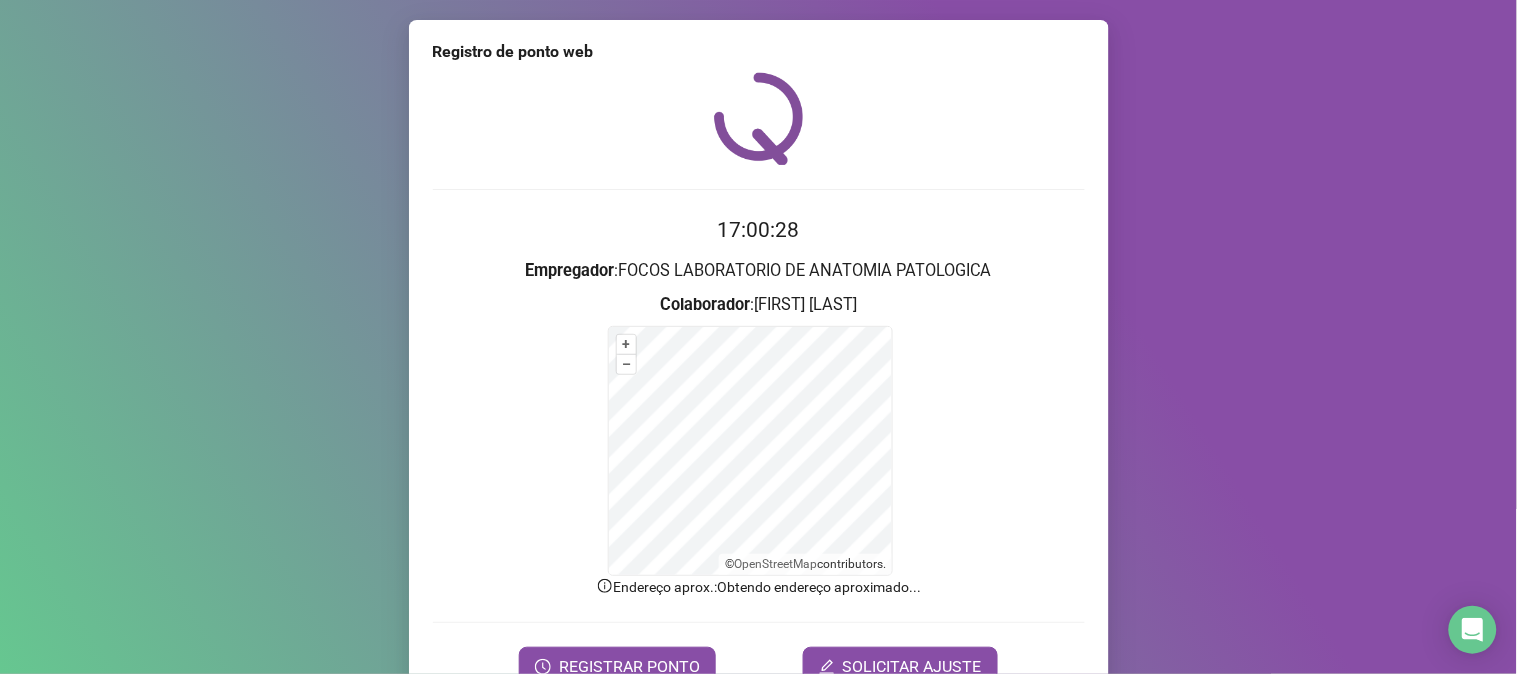 scroll, scrollTop: 100, scrollLeft: 0, axis: vertical 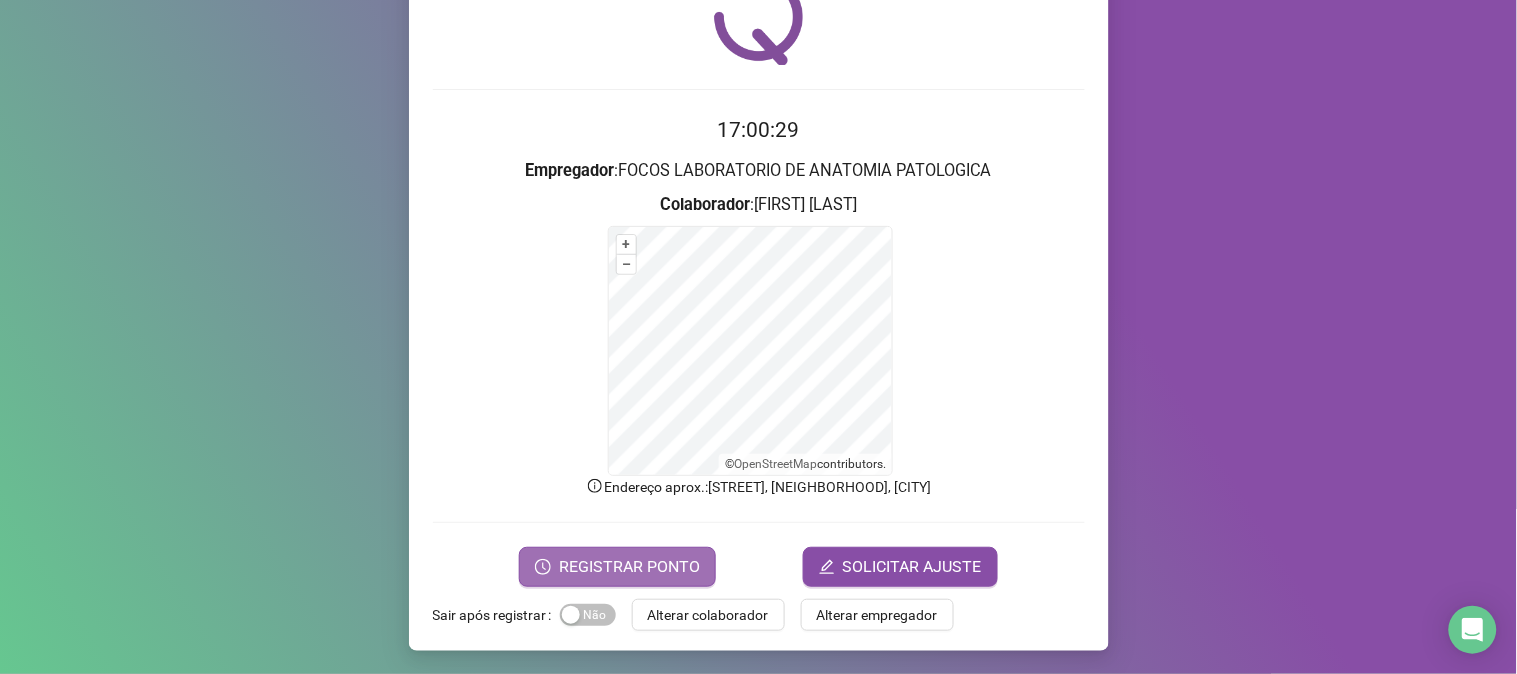 click on "REGISTRAR PONTO" at bounding box center [629, 567] 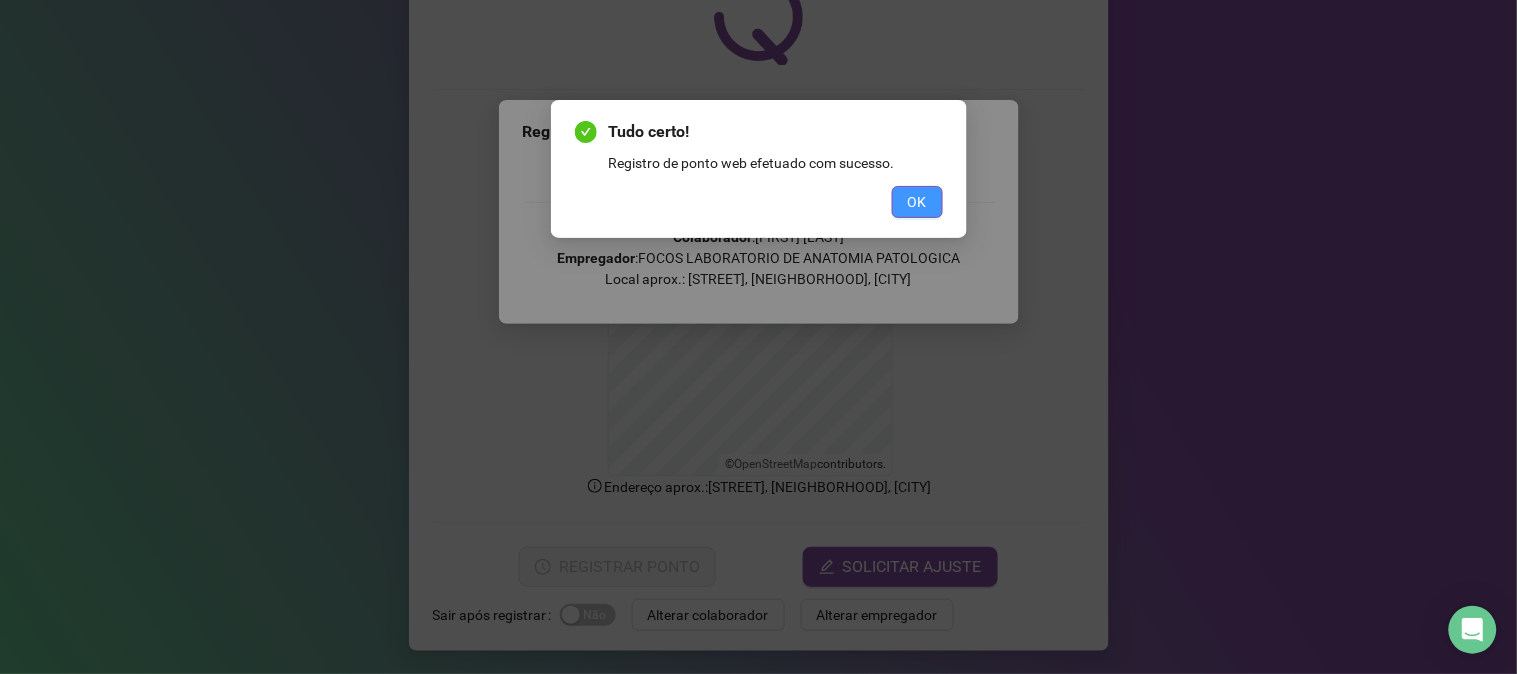 click on "OK" at bounding box center [917, 202] 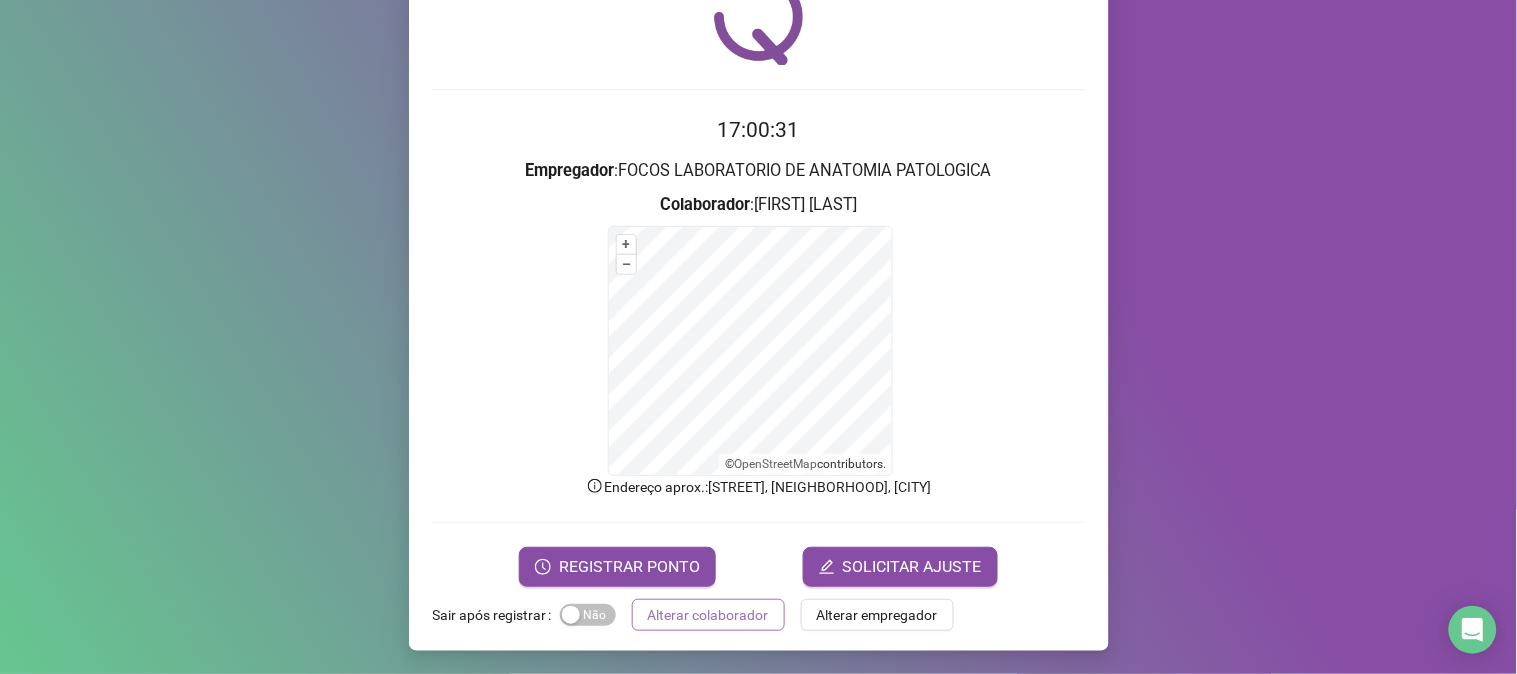click on "Alterar colaborador" at bounding box center [708, 615] 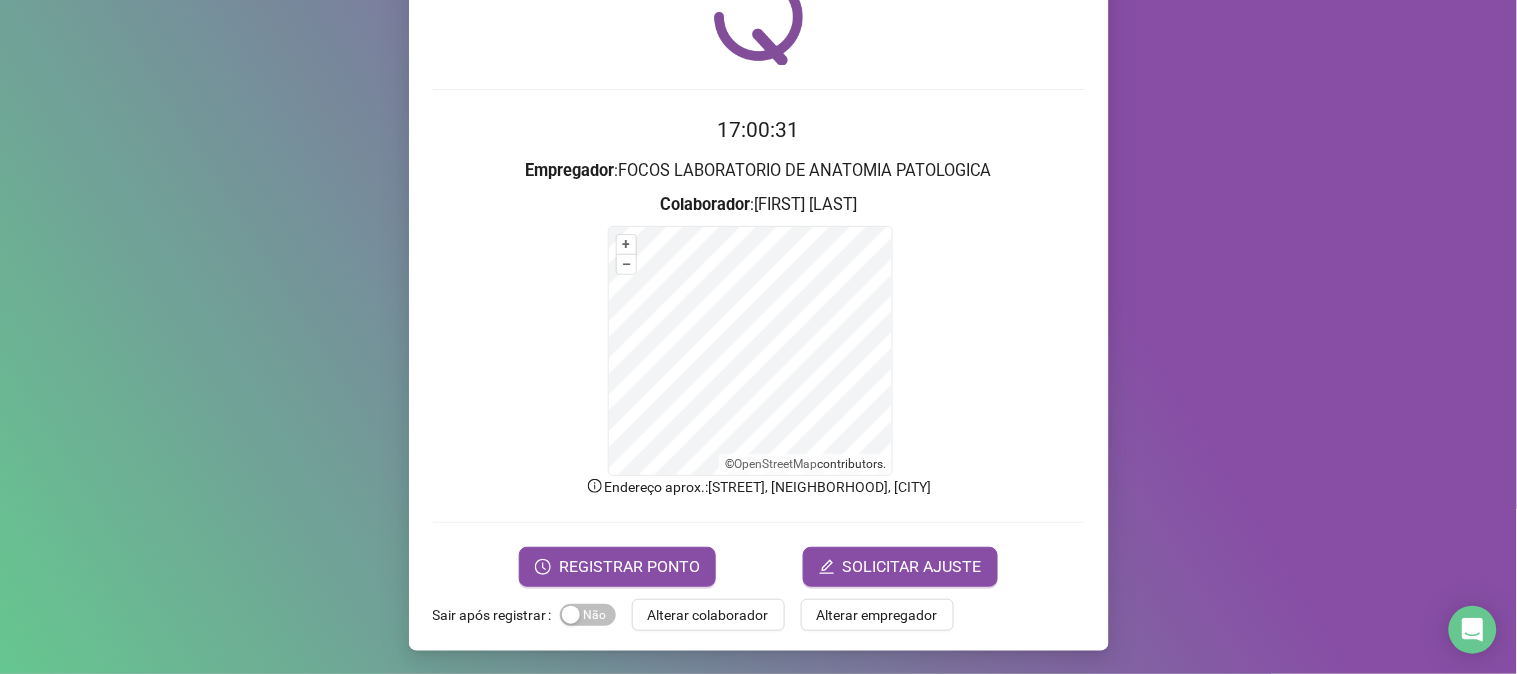 scroll, scrollTop: 0, scrollLeft: 0, axis: both 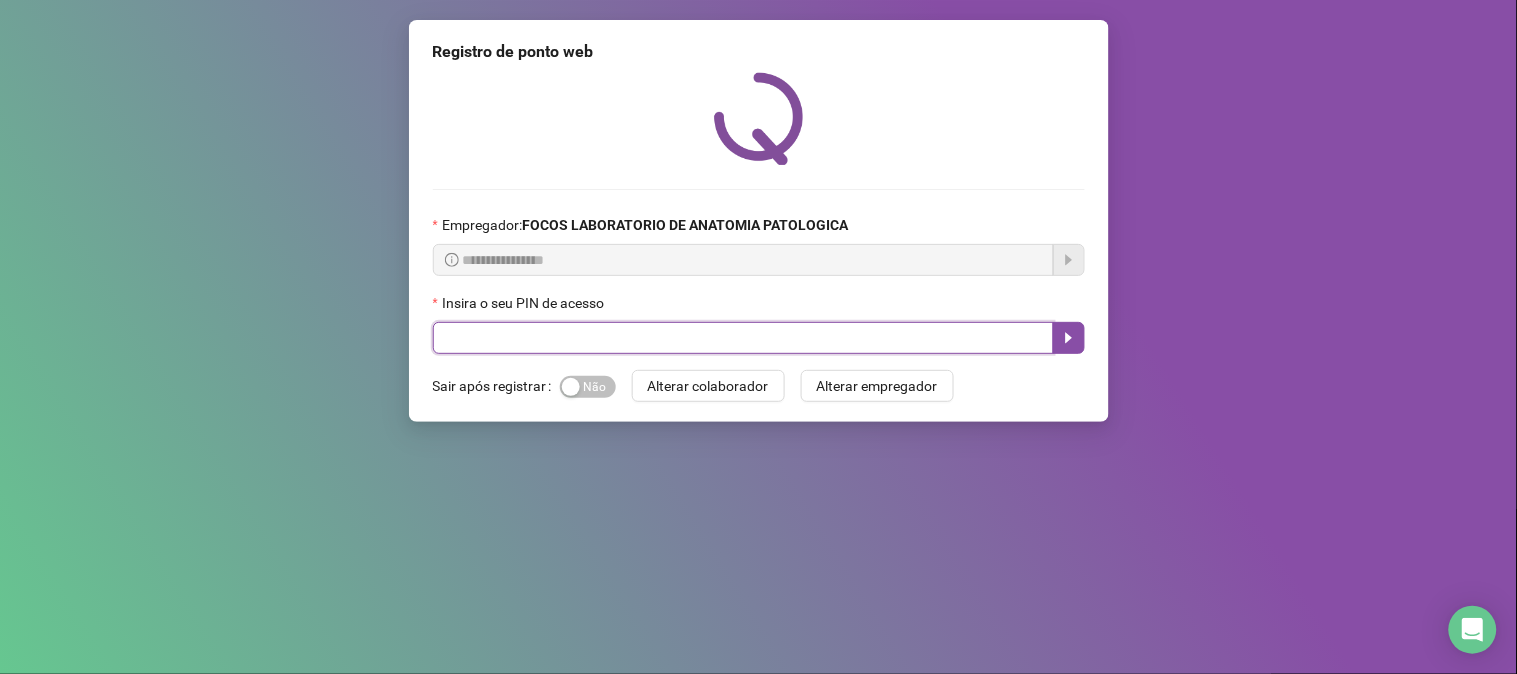 click at bounding box center (743, 338) 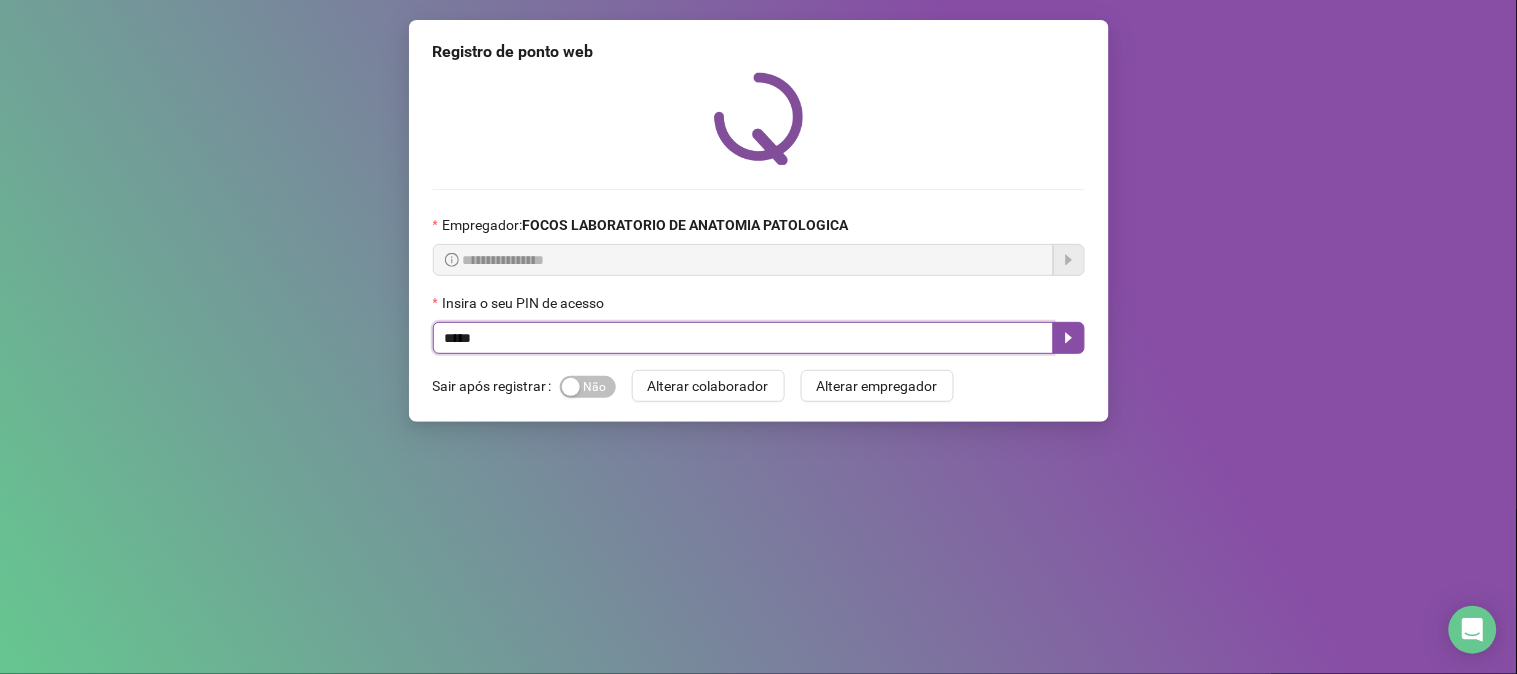 type on "*****" 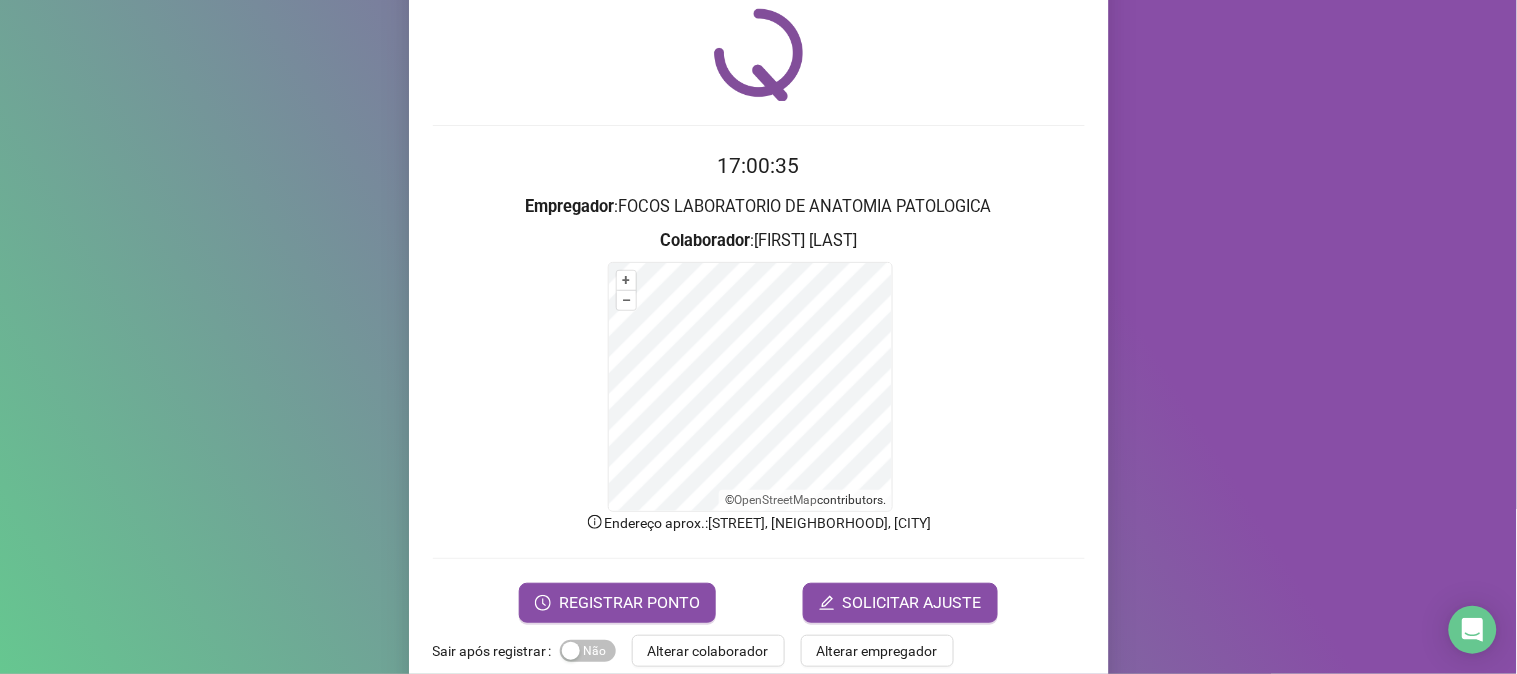 scroll, scrollTop: 100, scrollLeft: 0, axis: vertical 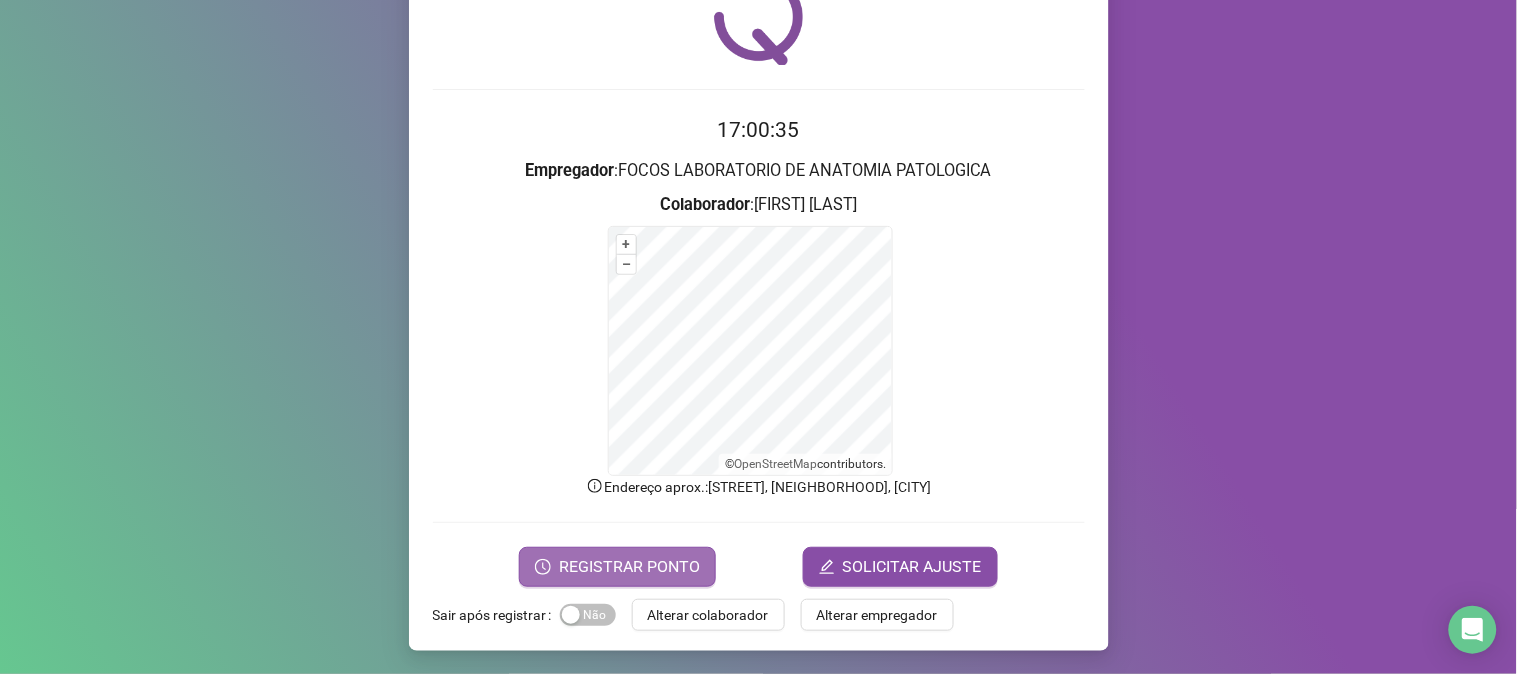 click on "REGISTRAR PONTO" at bounding box center (629, 567) 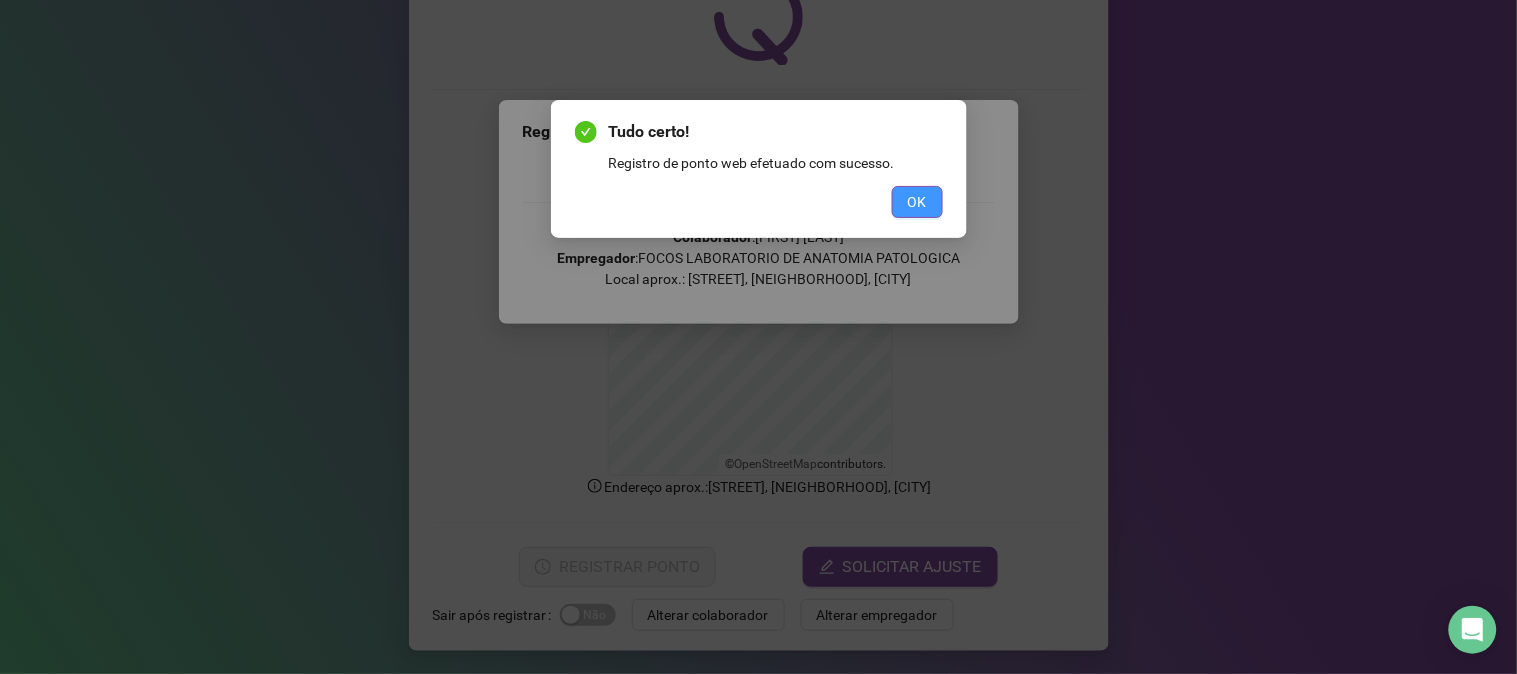 click on "OK" at bounding box center (917, 202) 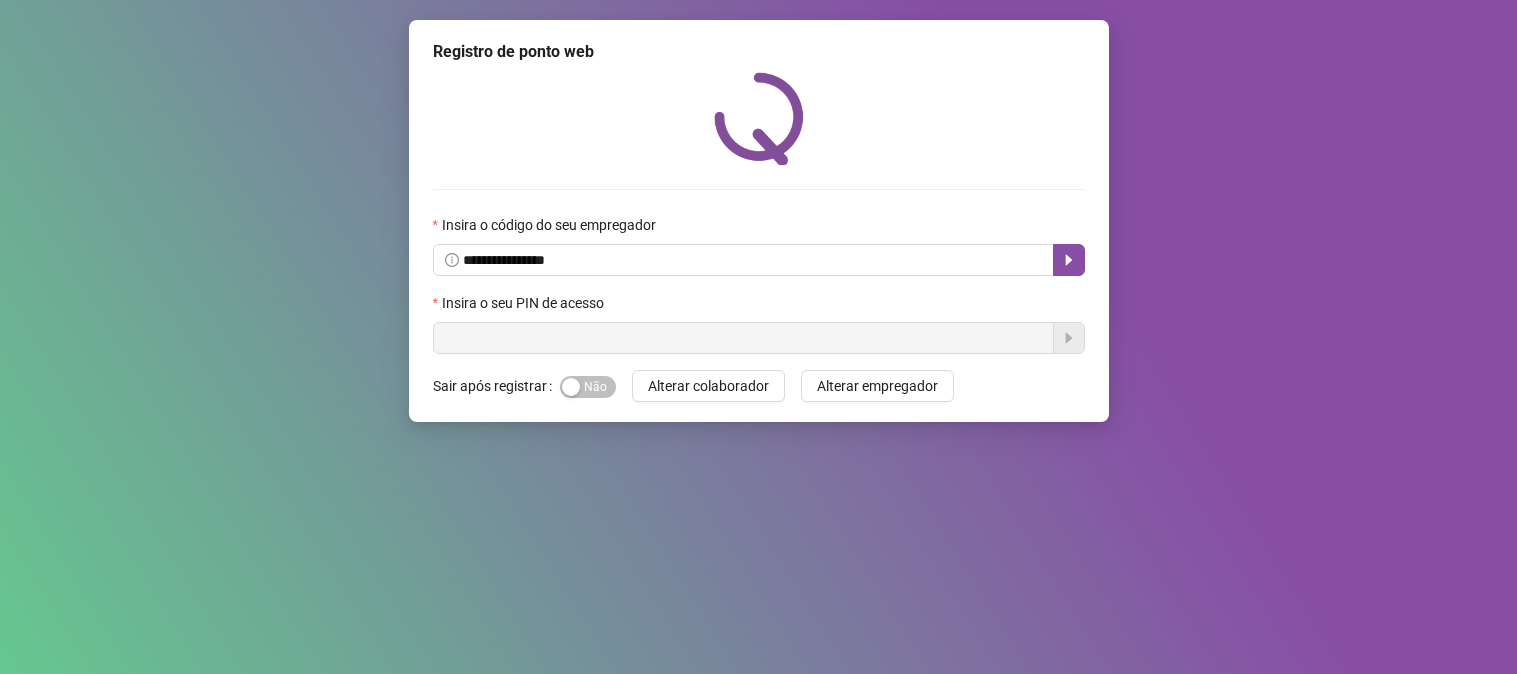 scroll, scrollTop: 0, scrollLeft: 0, axis: both 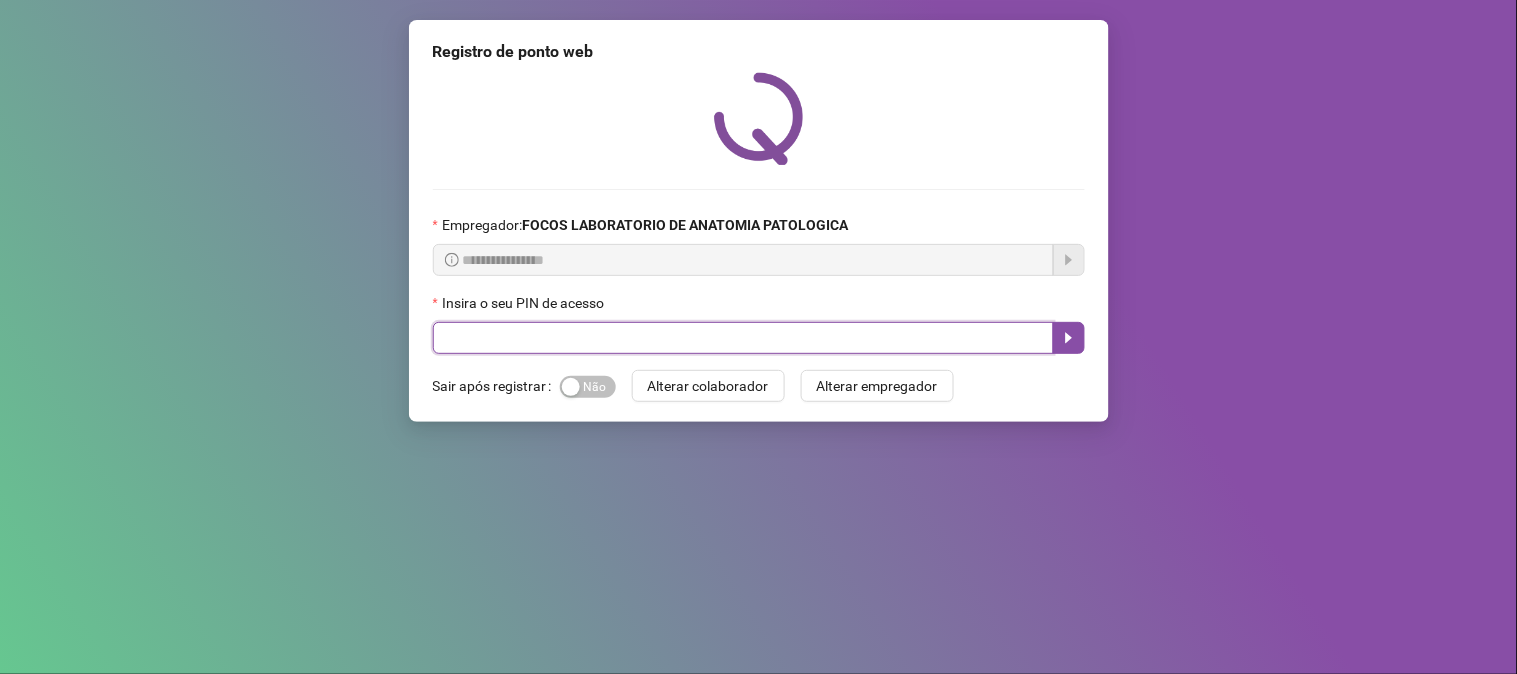 click at bounding box center (743, 338) 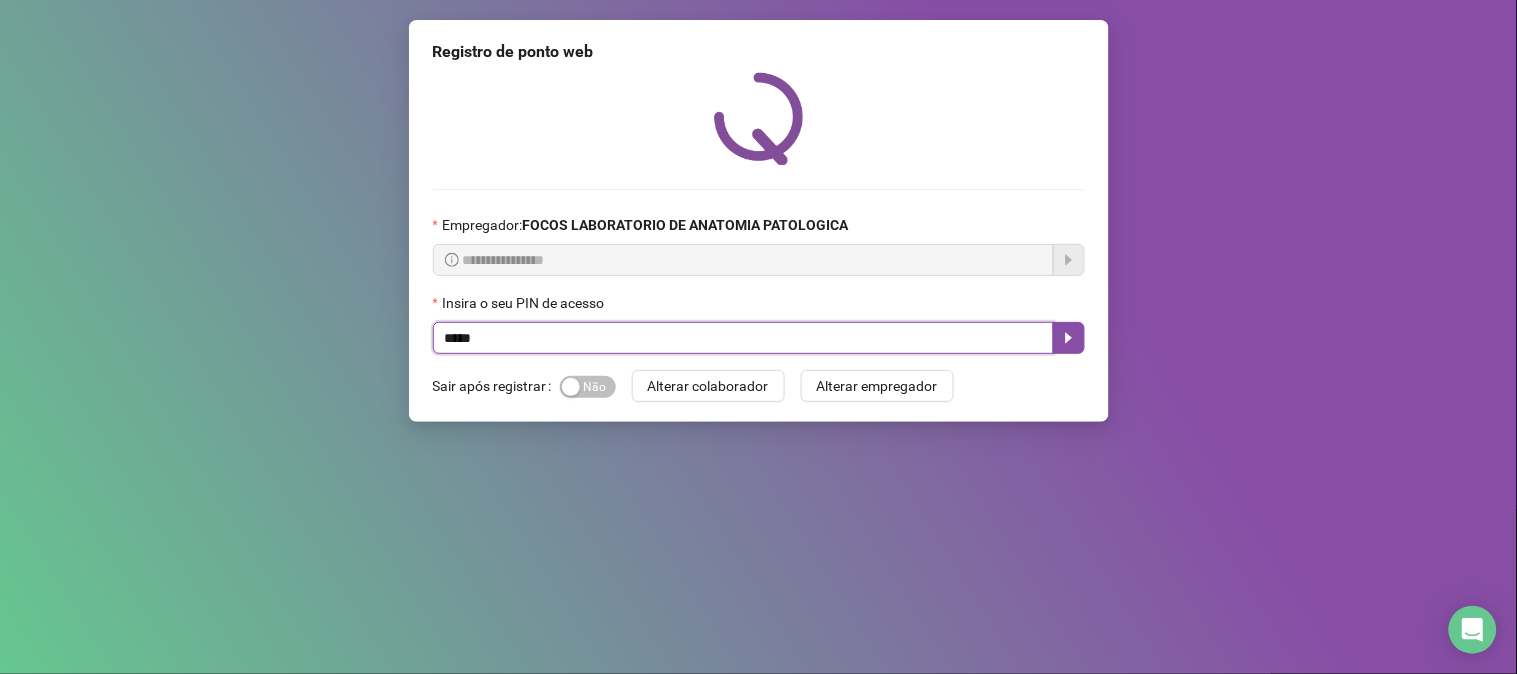 type on "*****" 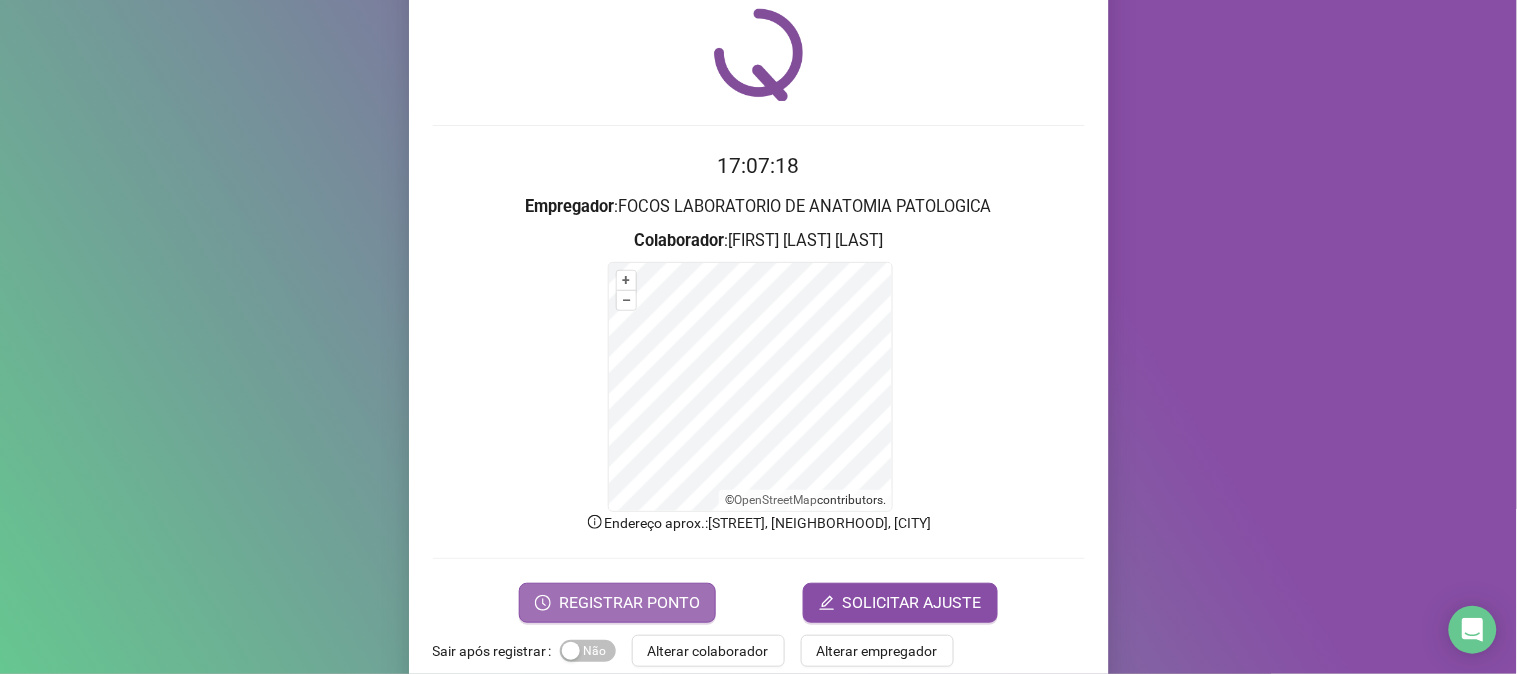 scroll, scrollTop: 100, scrollLeft: 0, axis: vertical 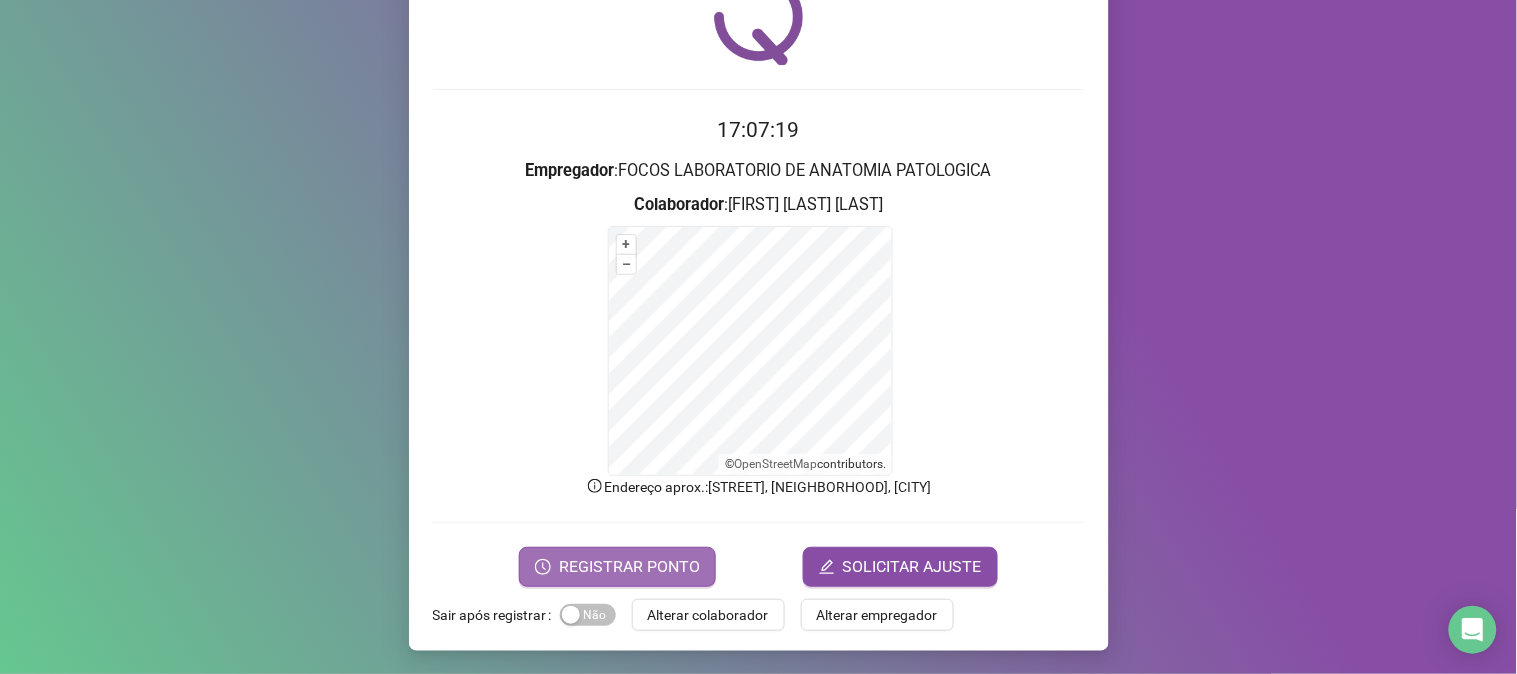 click on "REGISTRAR PONTO" at bounding box center (629, 567) 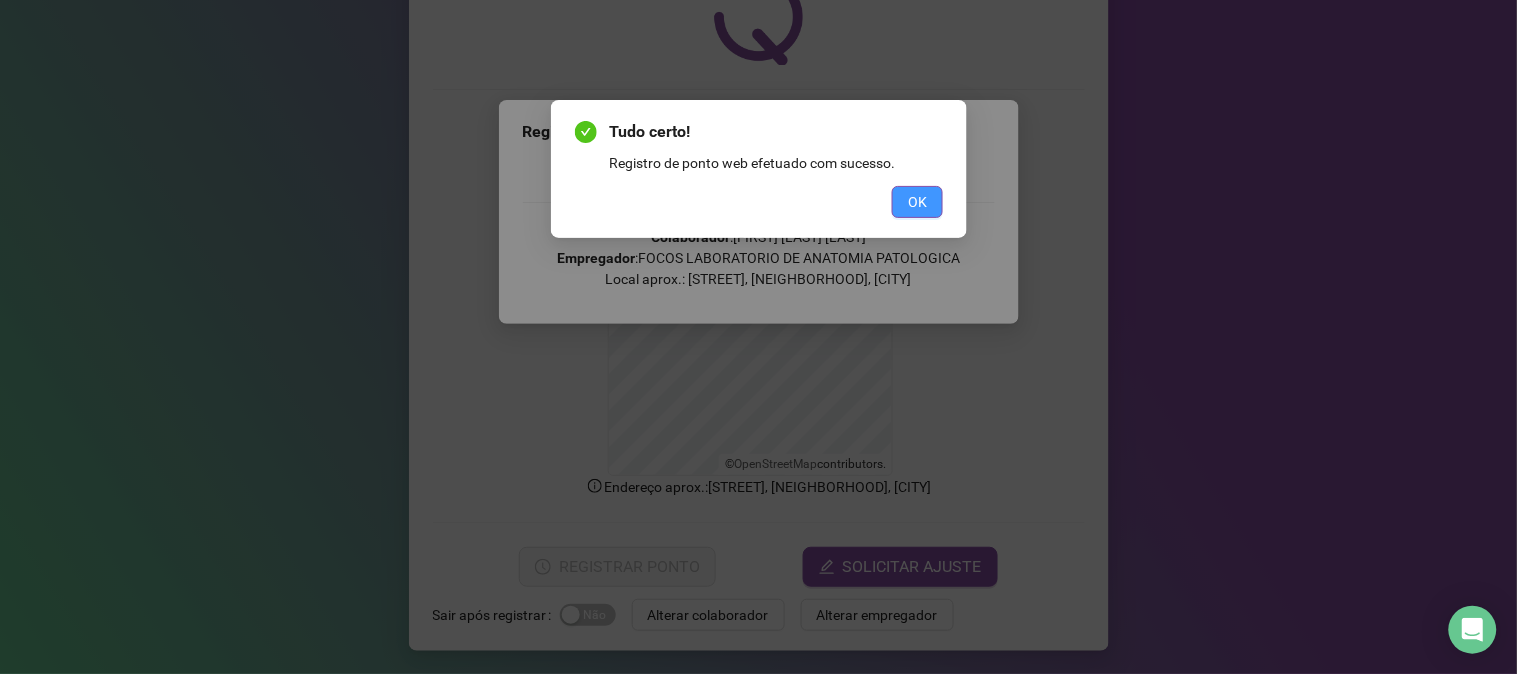 click on "OK" at bounding box center [917, 202] 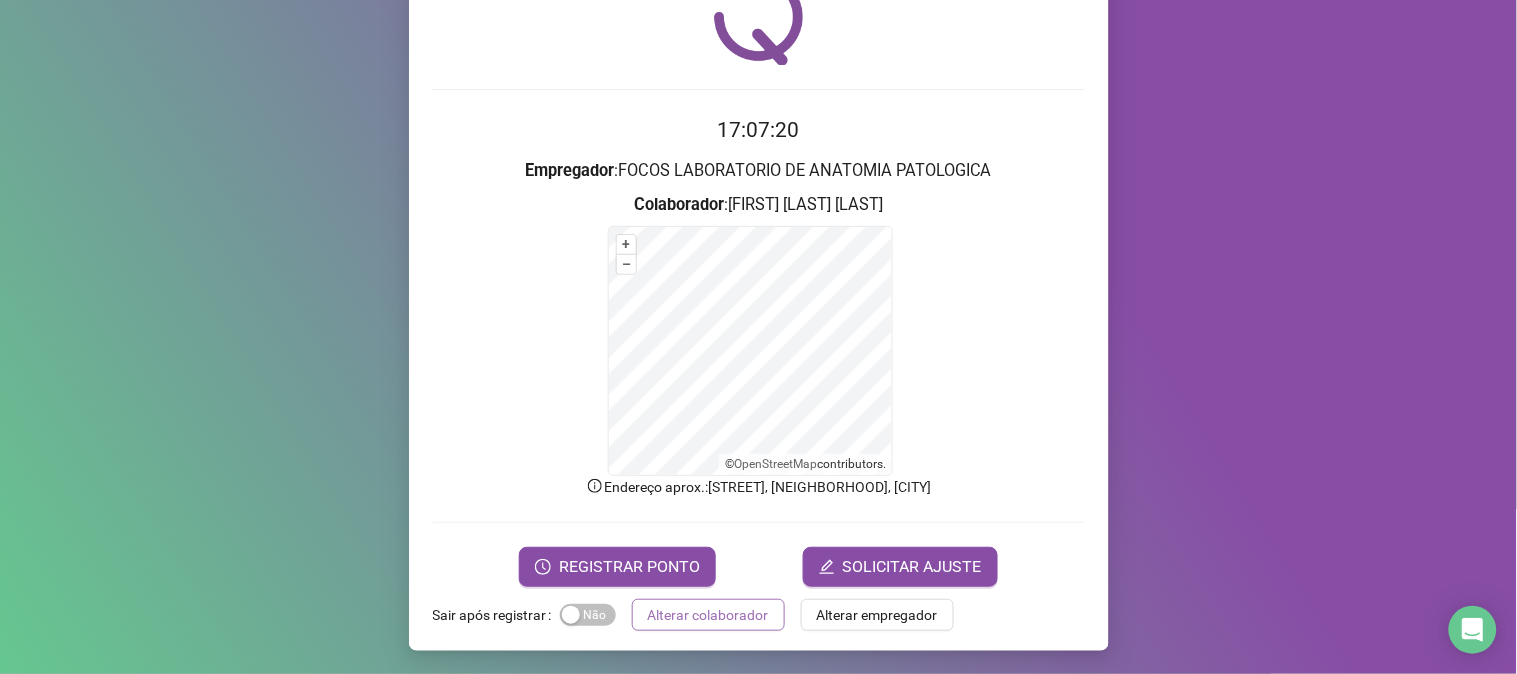 click on "Alterar colaborador" at bounding box center [708, 615] 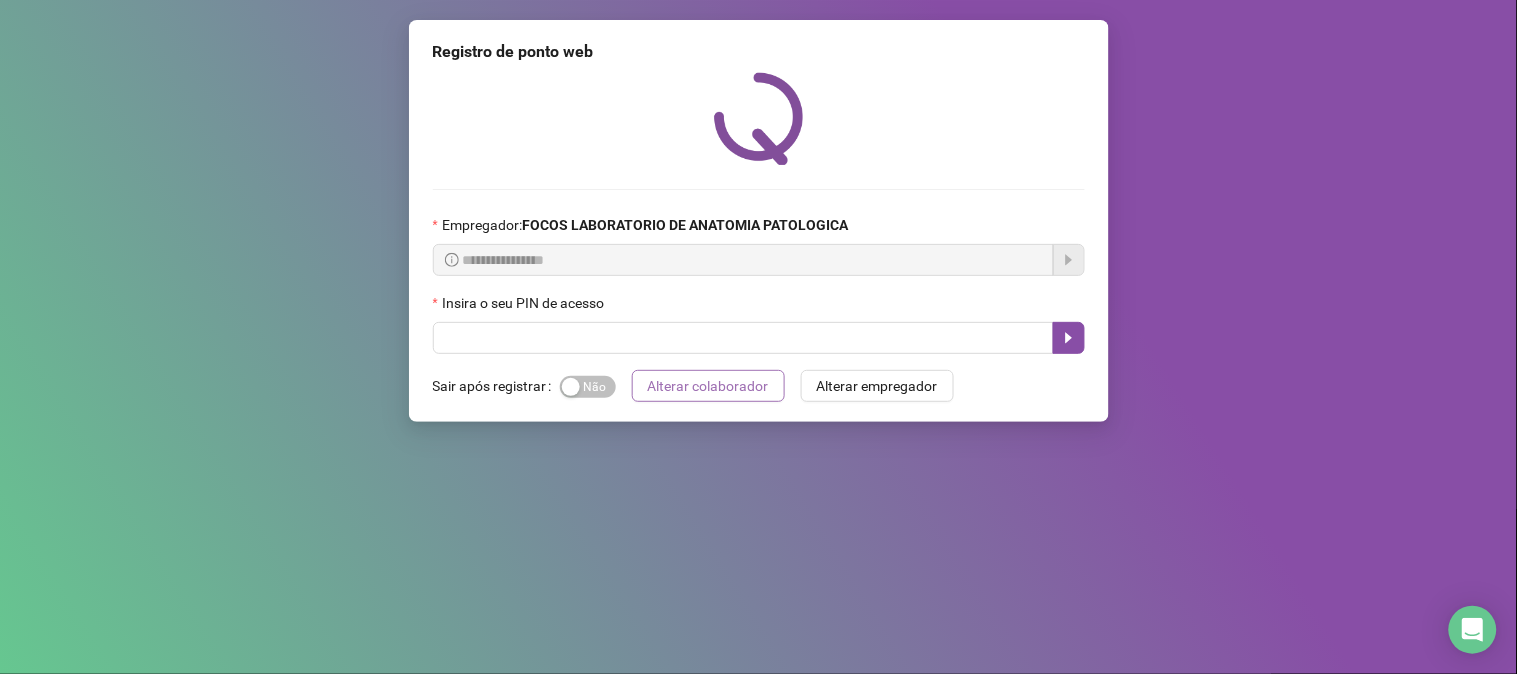 scroll, scrollTop: 0, scrollLeft: 0, axis: both 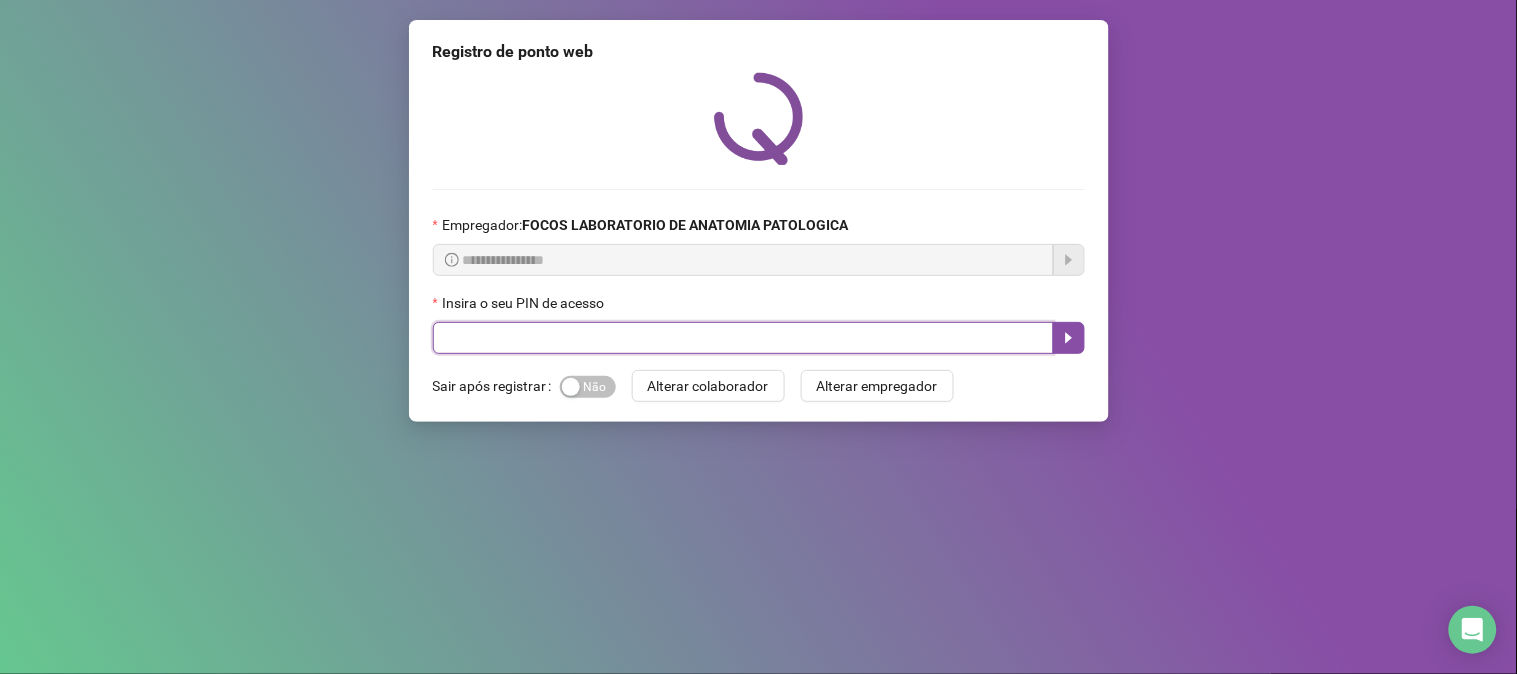 click at bounding box center (743, 338) 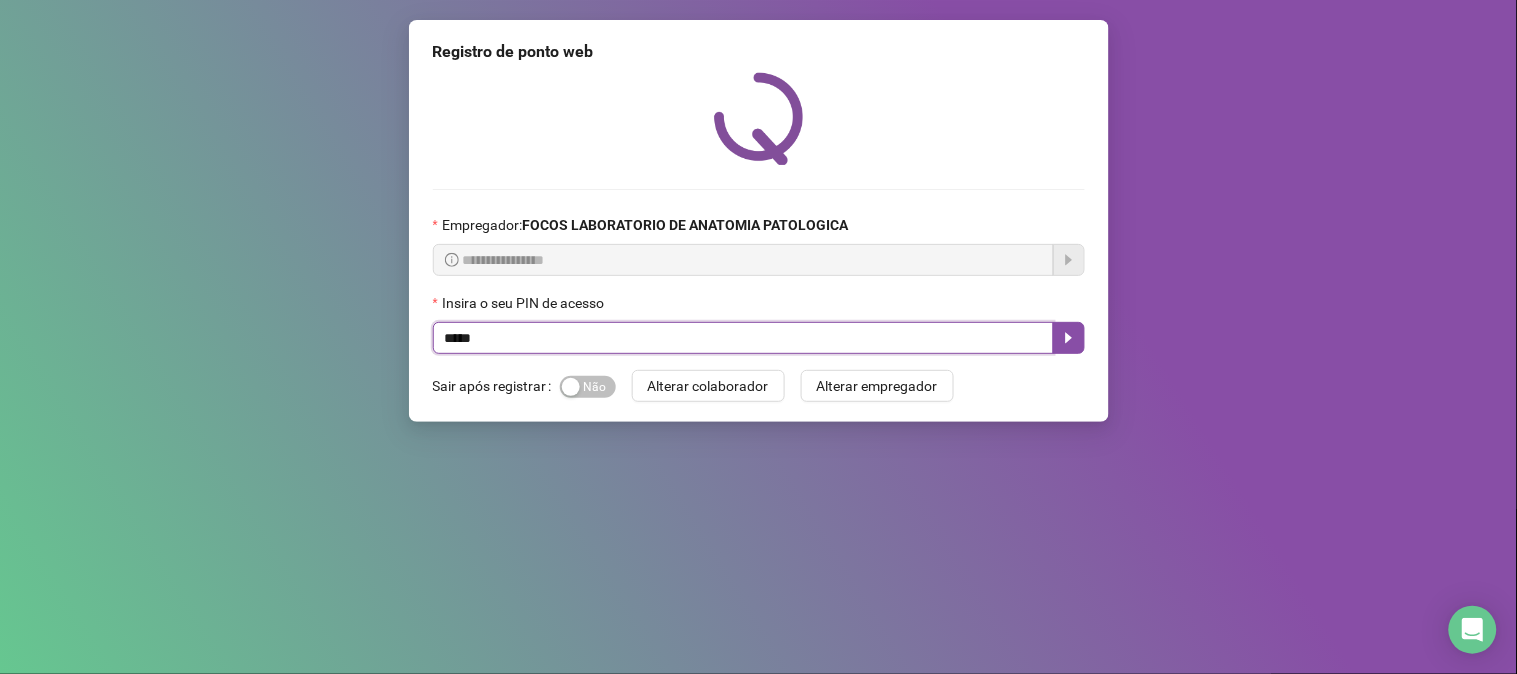 type on "*****" 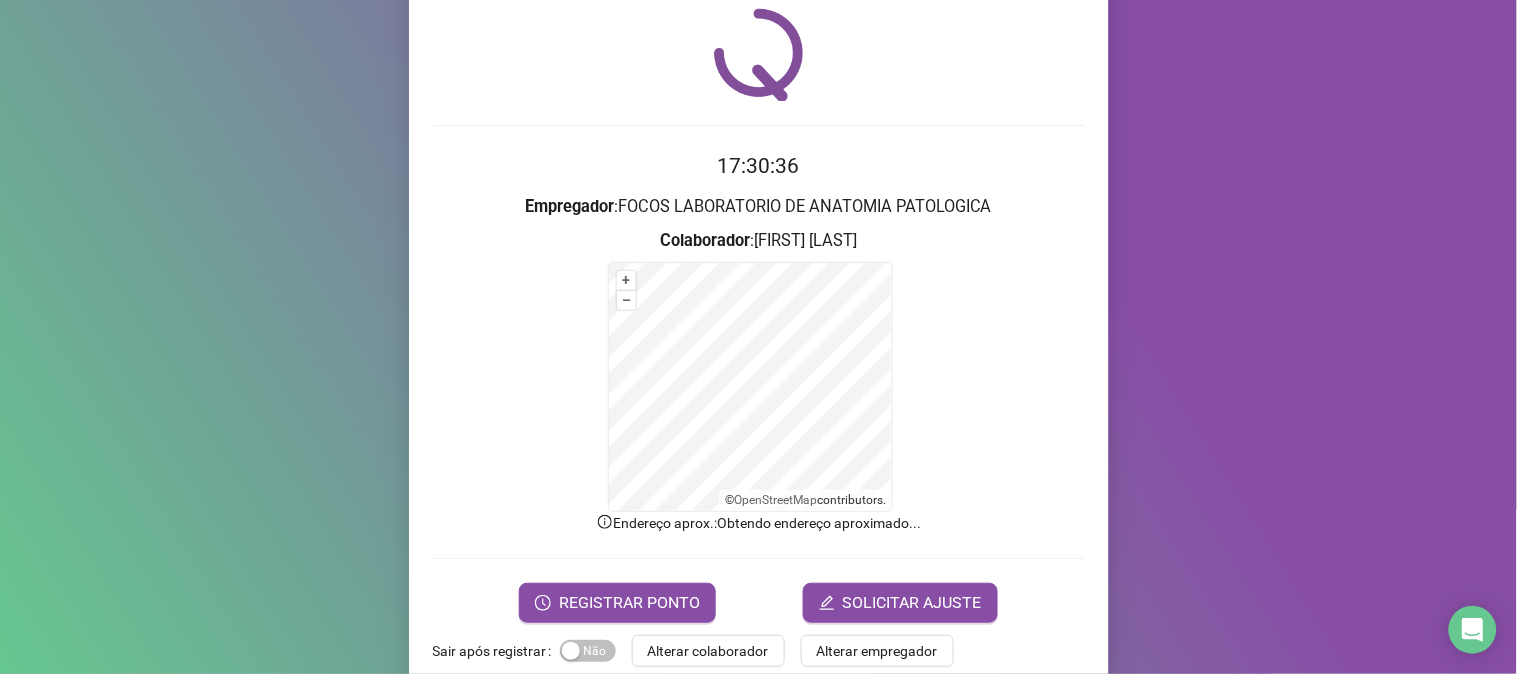 scroll, scrollTop: 100, scrollLeft: 0, axis: vertical 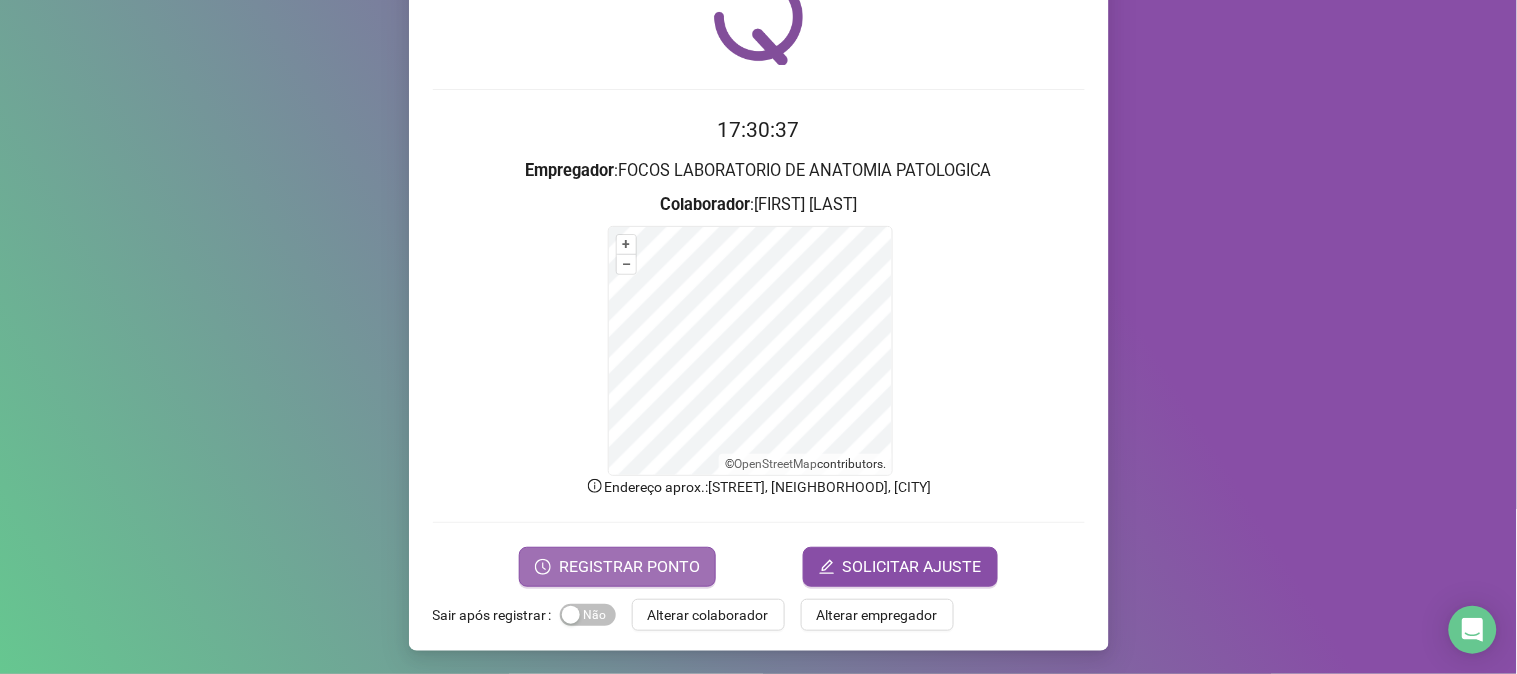 click on "REGISTRAR PONTO" at bounding box center (629, 567) 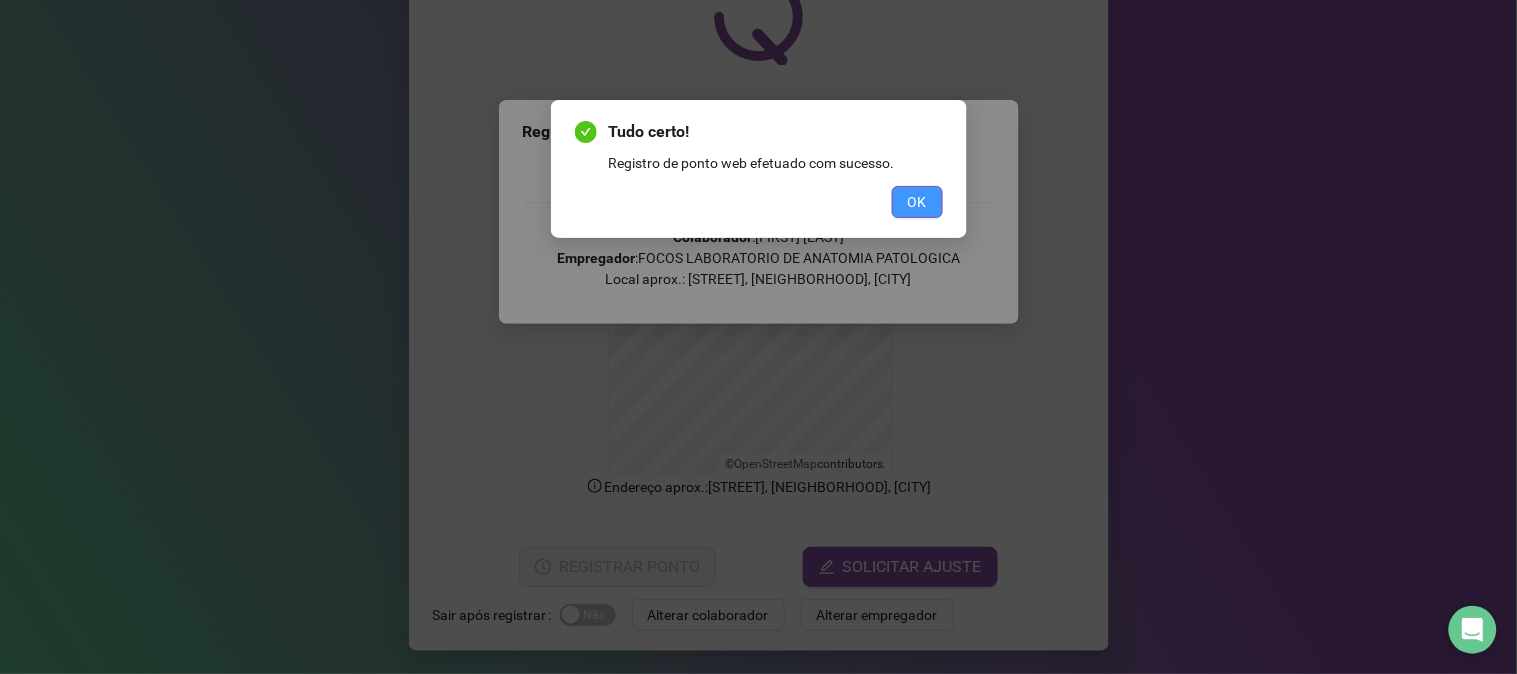 click on "OK" at bounding box center (917, 202) 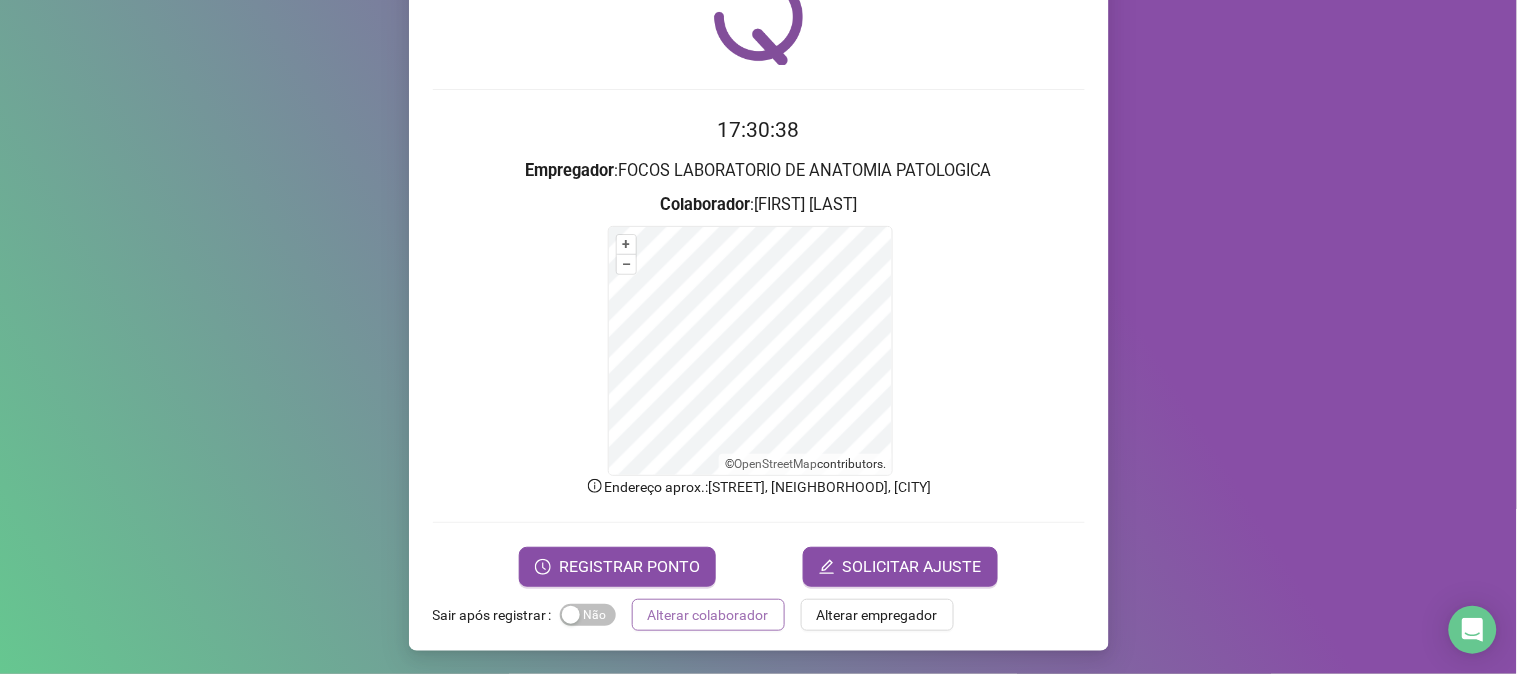click on "Alterar colaborador" at bounding box center [708, 615] 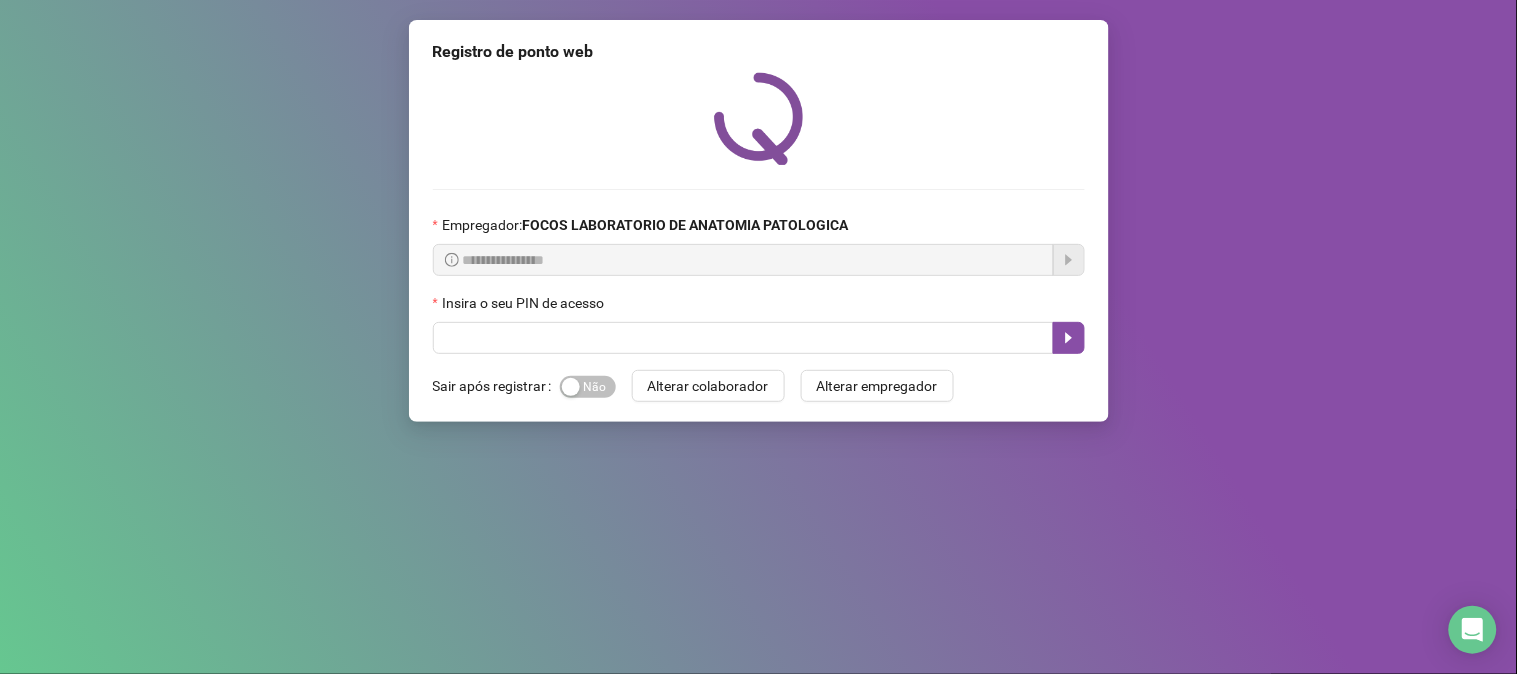 scroll, scrollTop: 0, scrollLeft: 0, axis: both 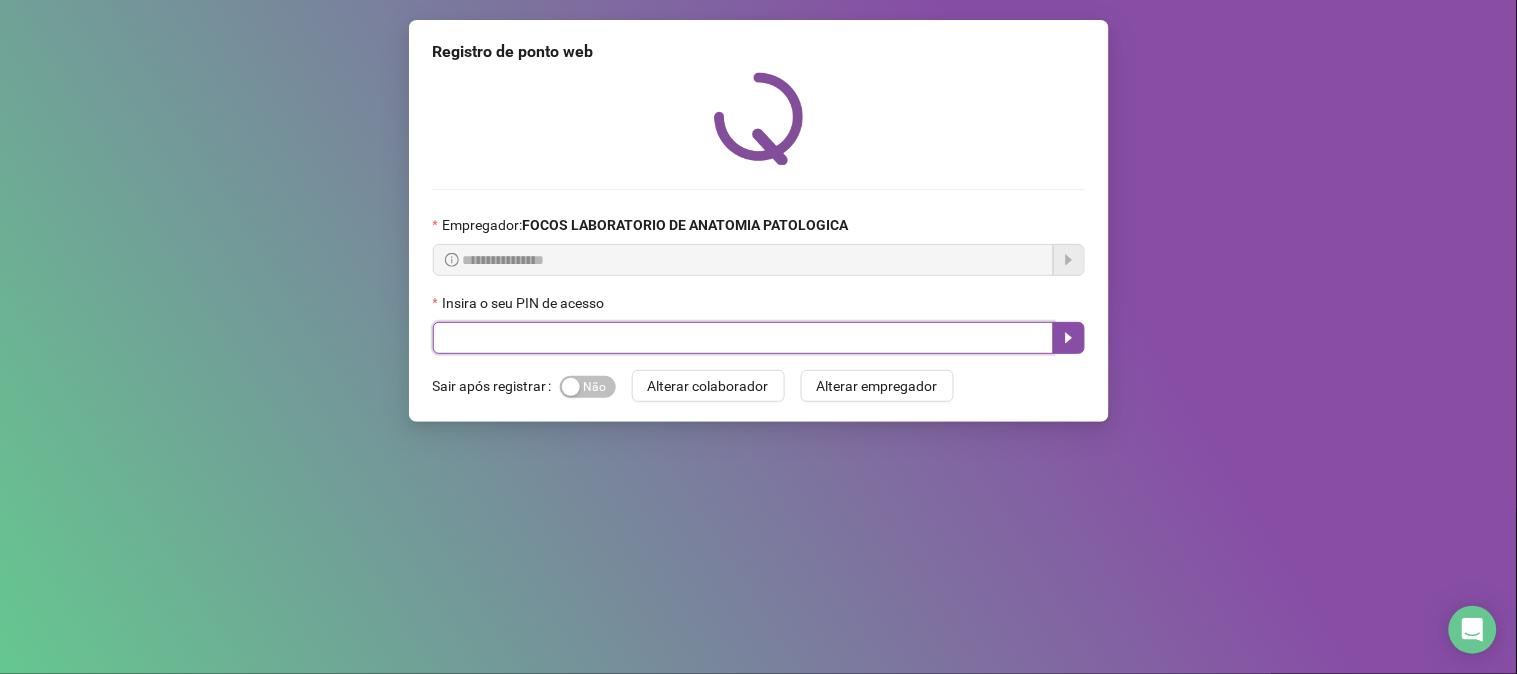 click at bounding box center (743, 338) 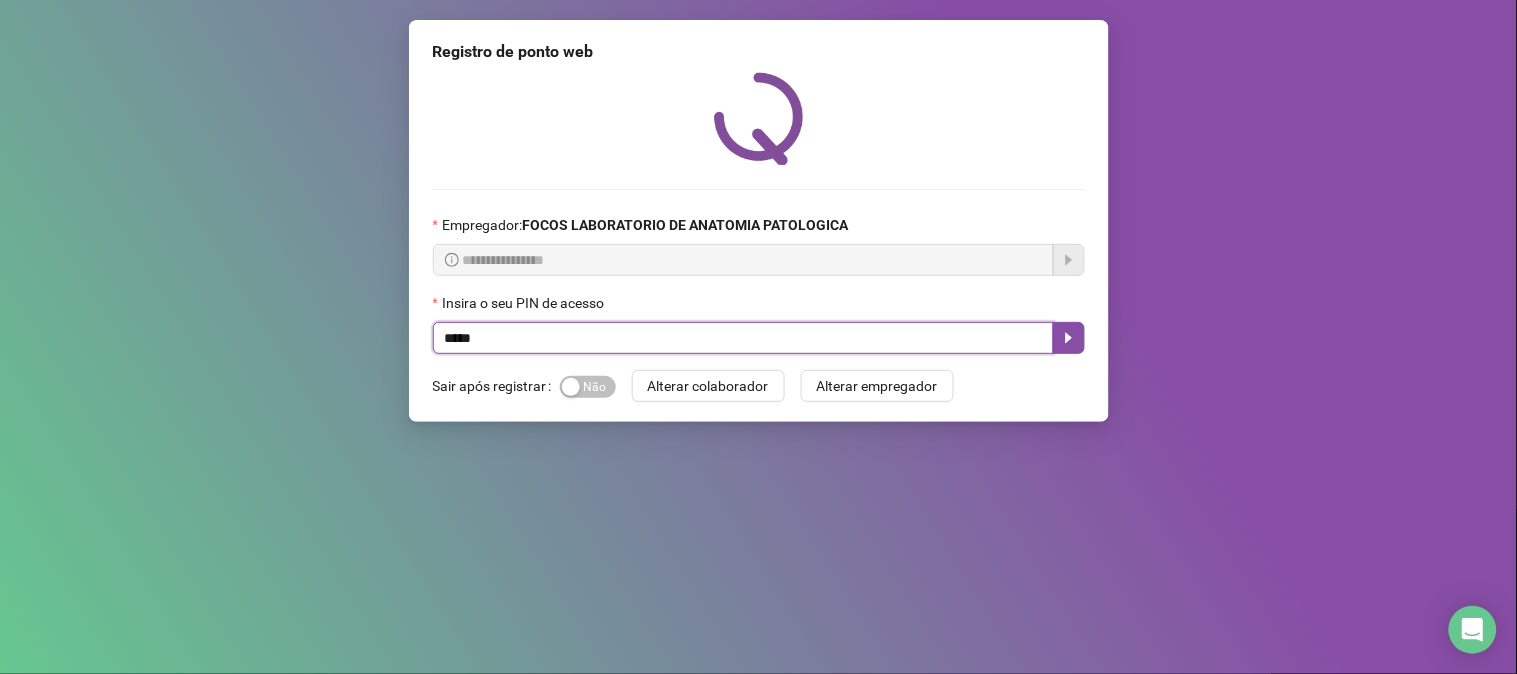 type on "*****" 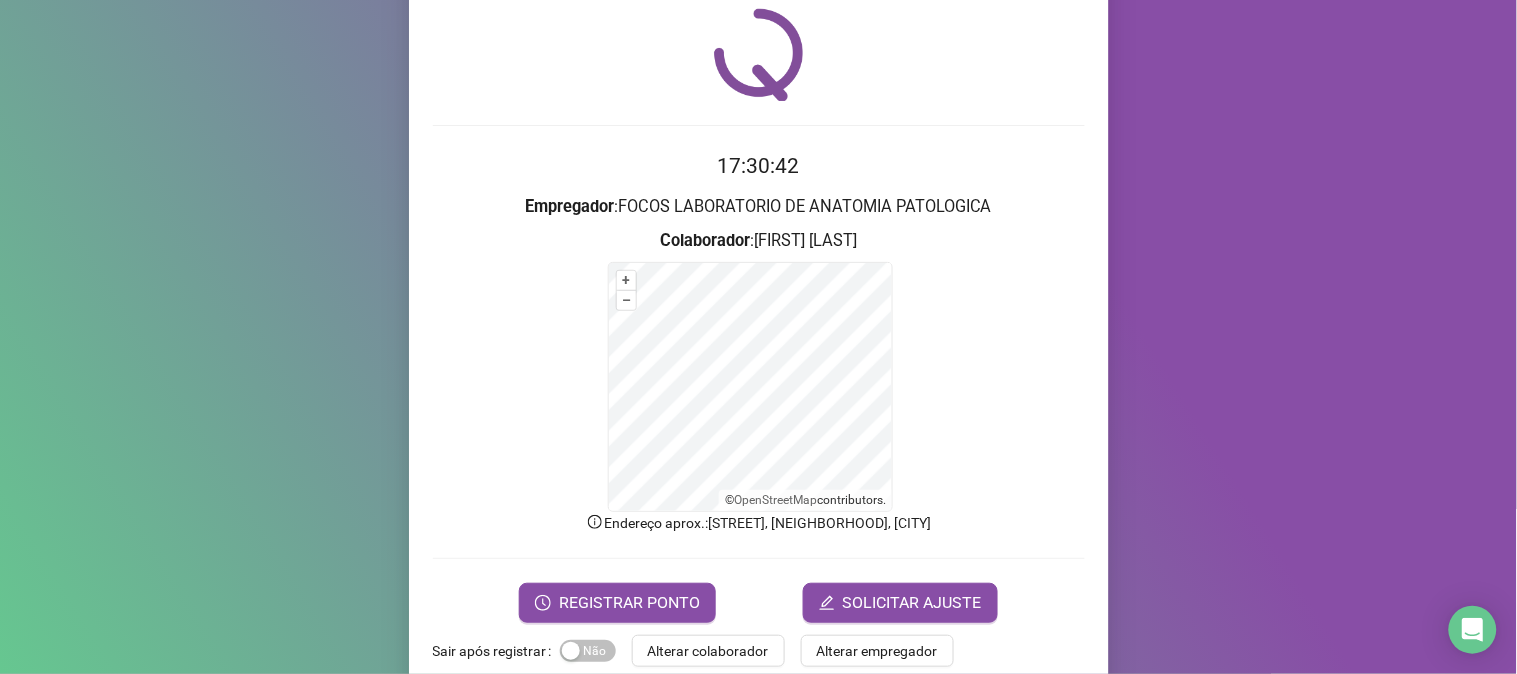 scroll, scrollTop: 100, scrollLeft: 0, axis: vertical 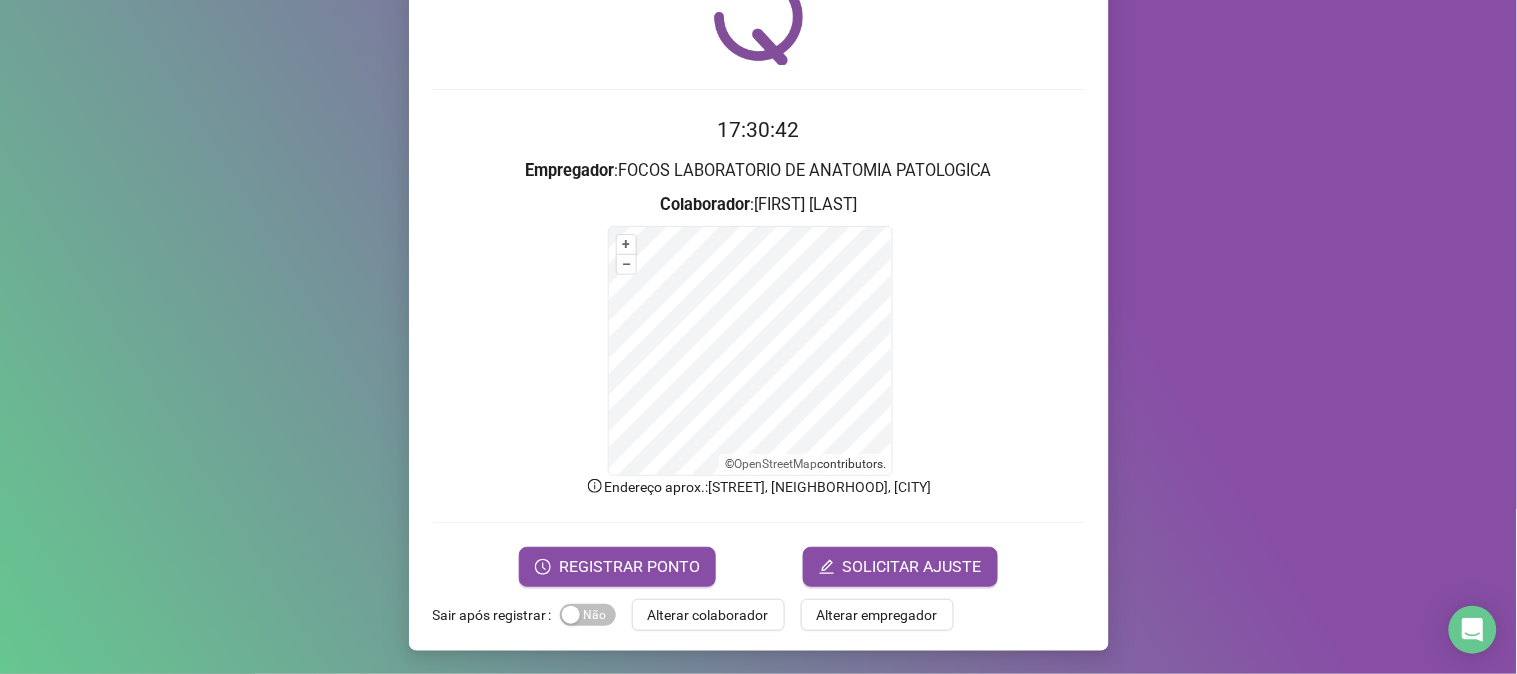 click on "17:30:42 Empregador :  FOCOS LABORATORIO DE ANATOMIA PATOLOGICA Colaborador :  SIMONE DE SA MORAES + – ⇧ › ©  OpenStreetMap  contributors. Endereço aprox. :  Rua Tupinambás, Maria Auxiliadora, Petrolina REGISTRAR PONTO SOLICITAR AJUSTE" at bounding box center (759, 350) 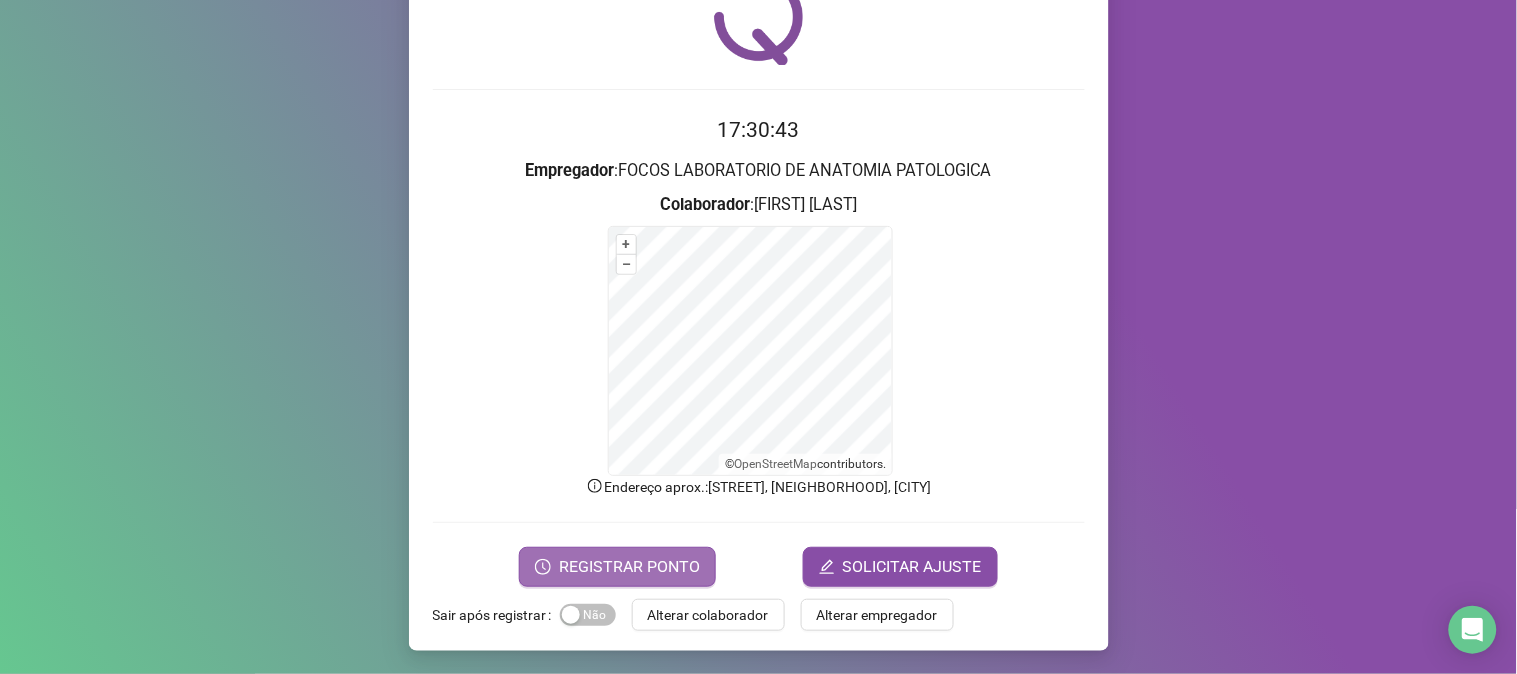 click on "REGISTRAR PONTO" at bounding box center (617, 567) 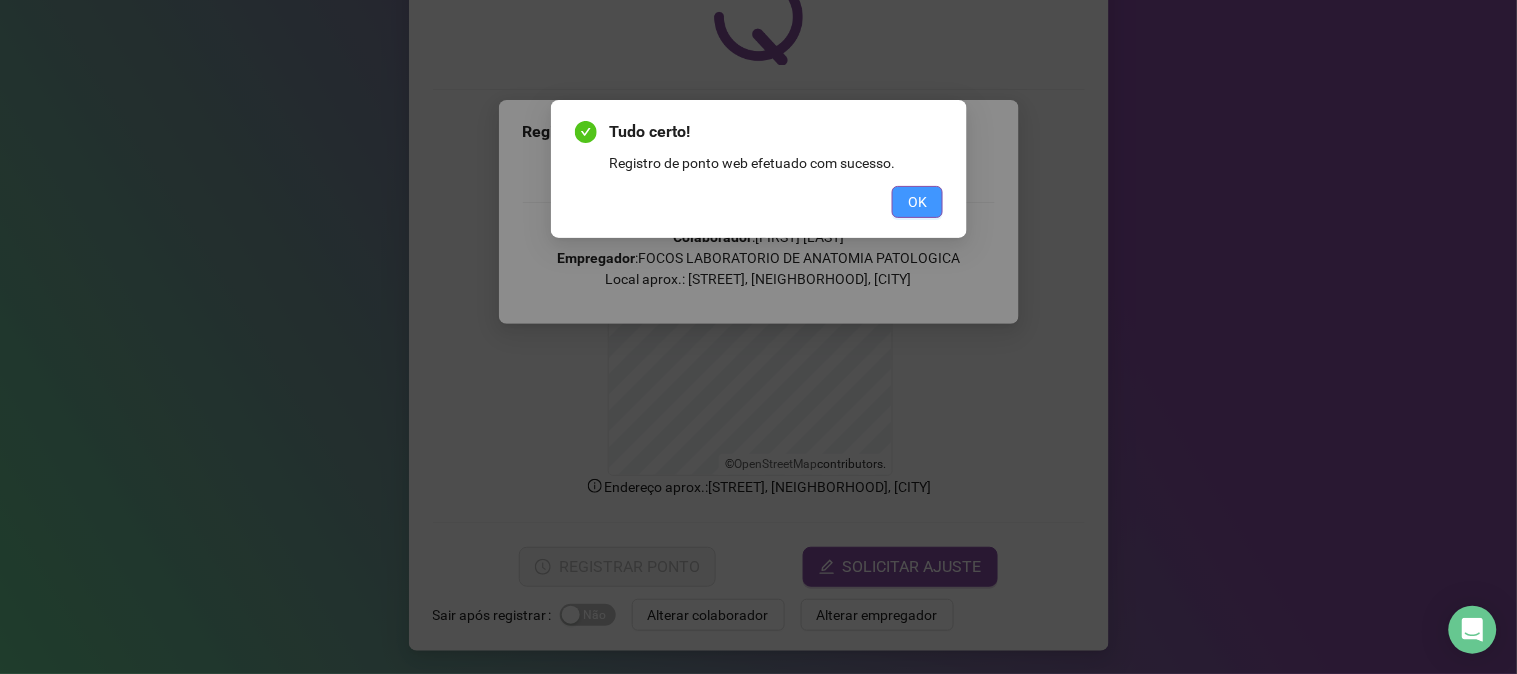 click on "OK" at bounding box center (917, 202) 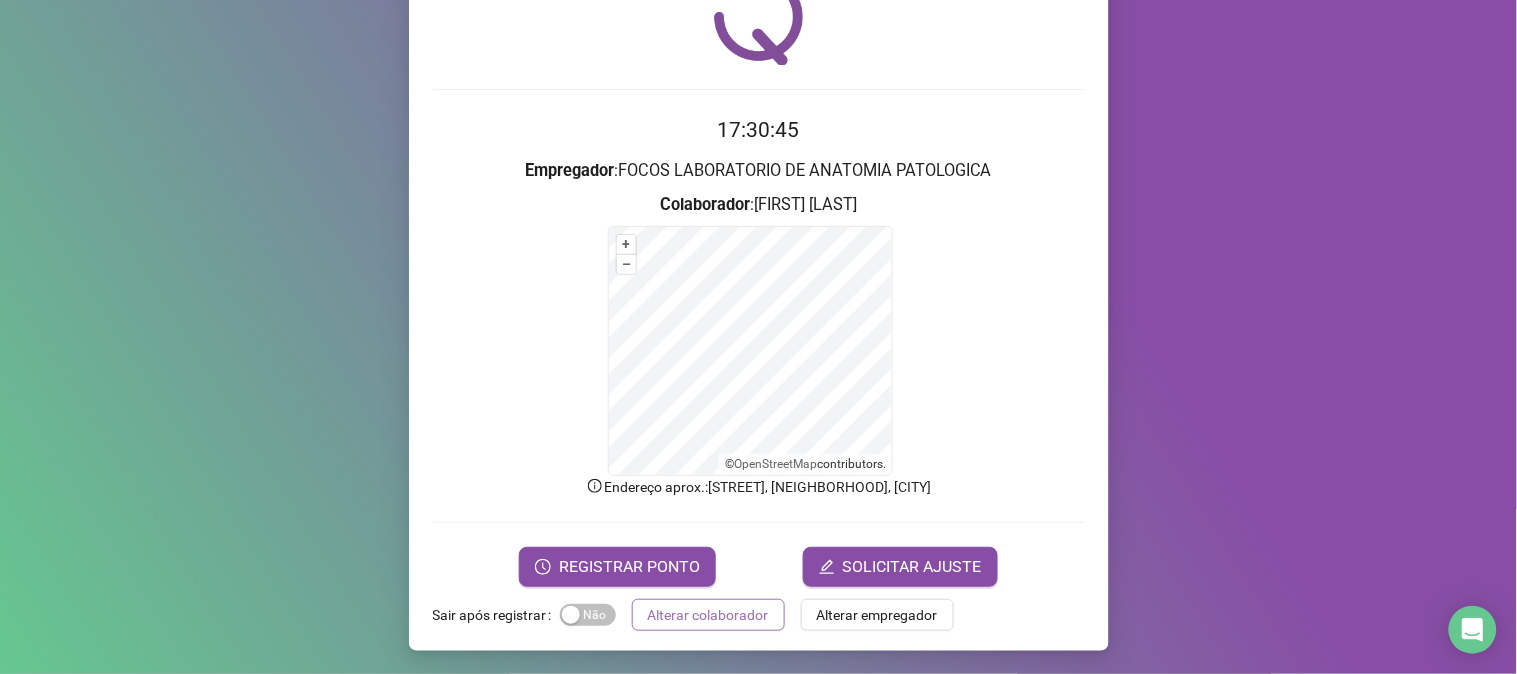 click on "Alterar colaborador" at bounding box center [708, 615] 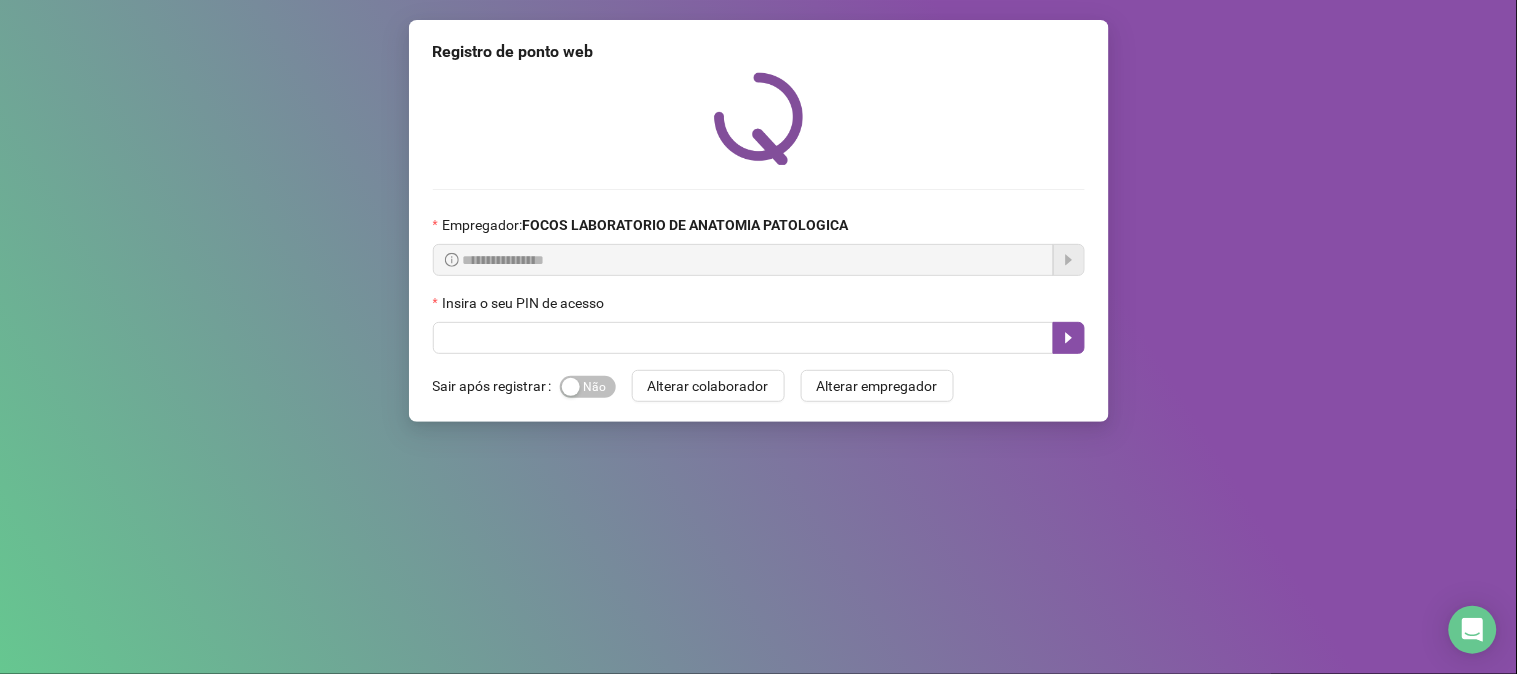 scroll, scrollTop: 0, scrollLeft: 0, axis: both 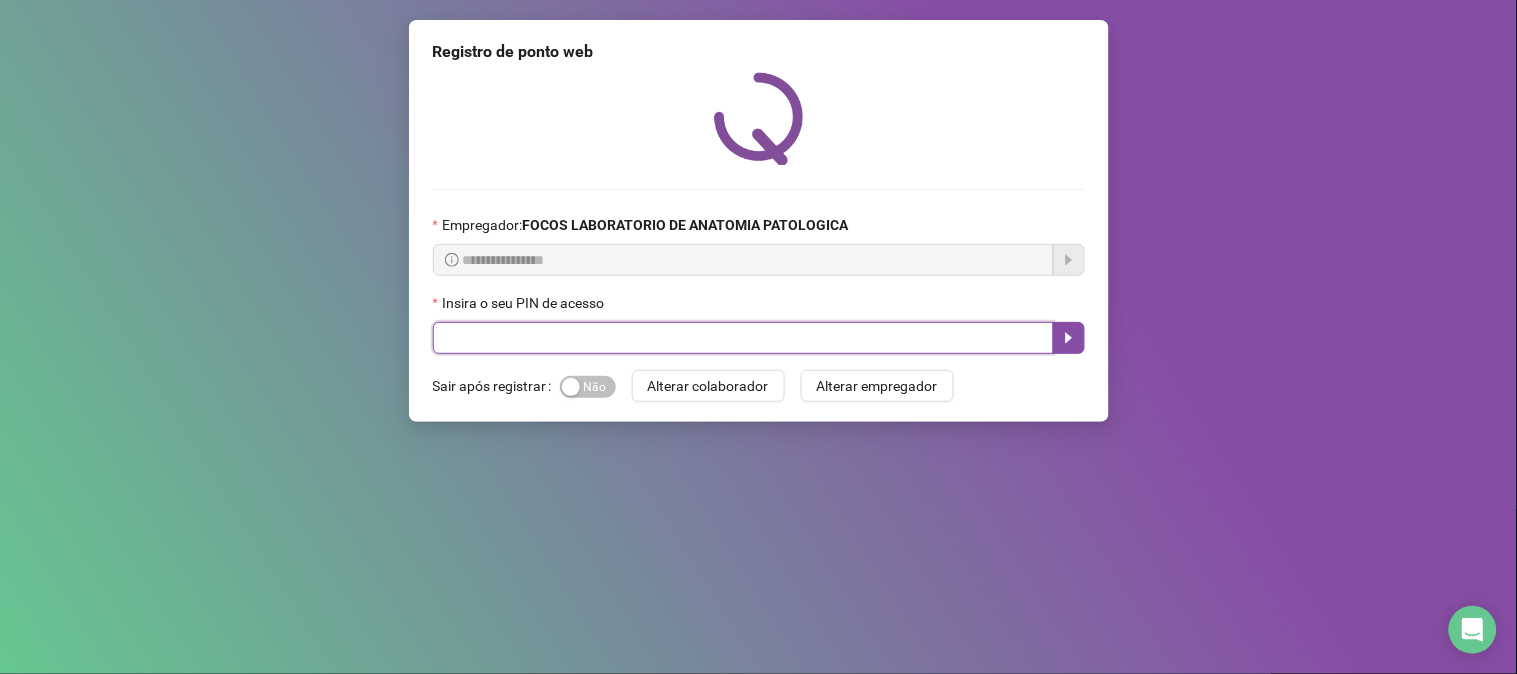 click at bounding box center [743, 338] 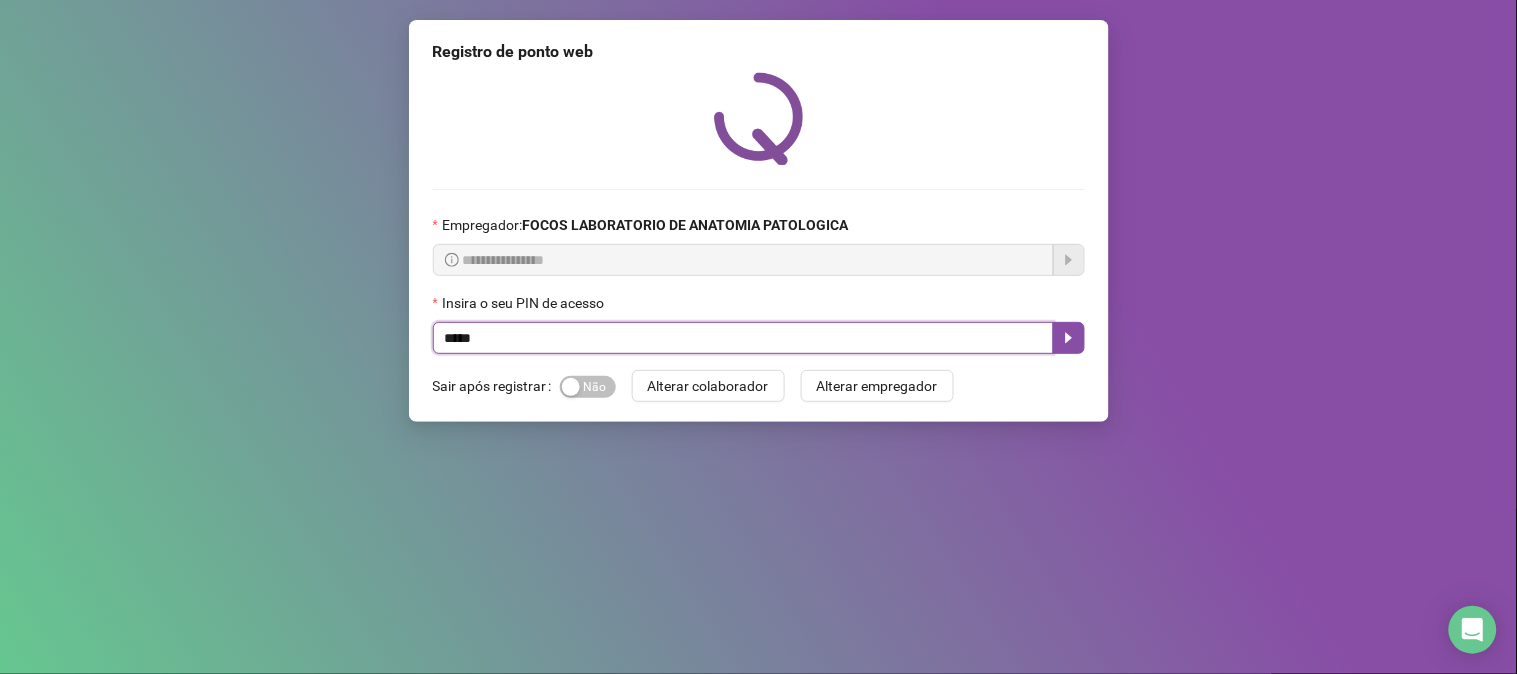 type on "*****" 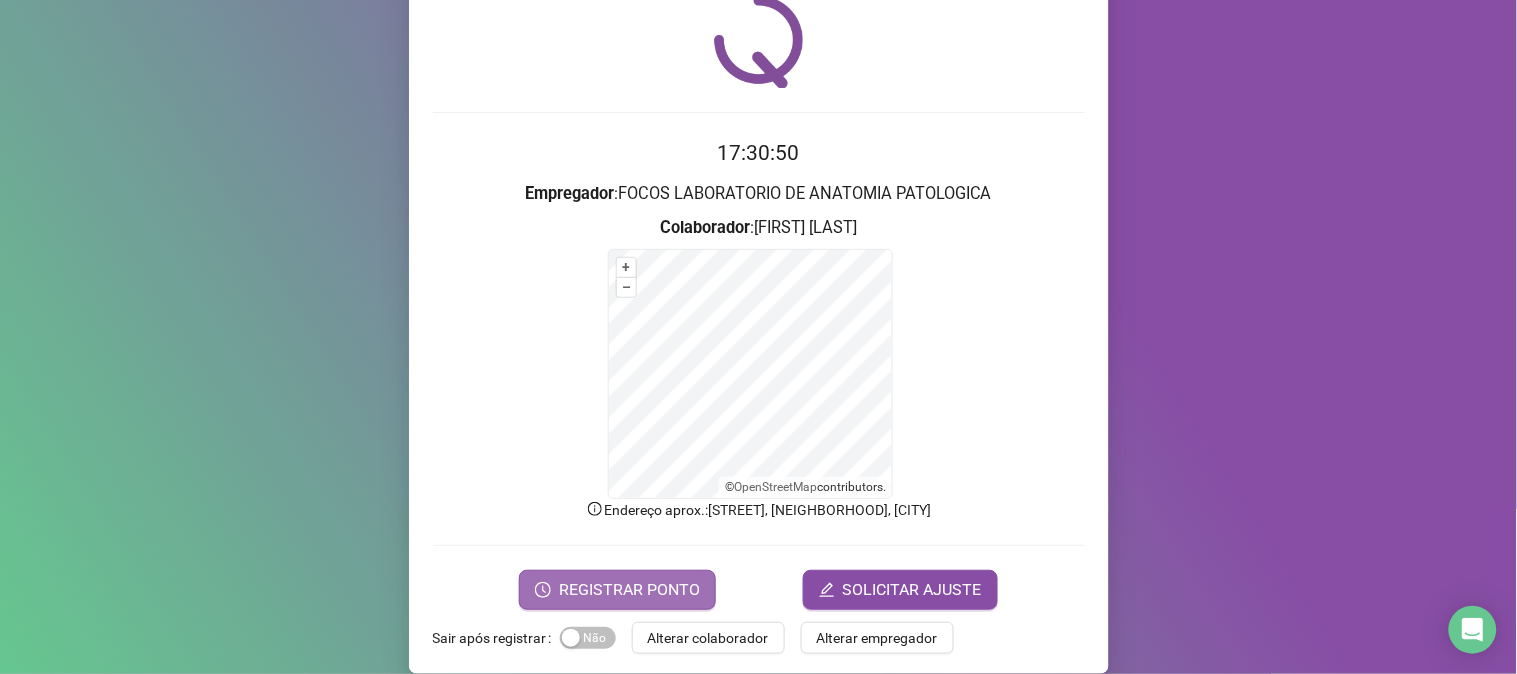 scroll, scrollTop: 100, scrollLeft: 0, axis: vertical 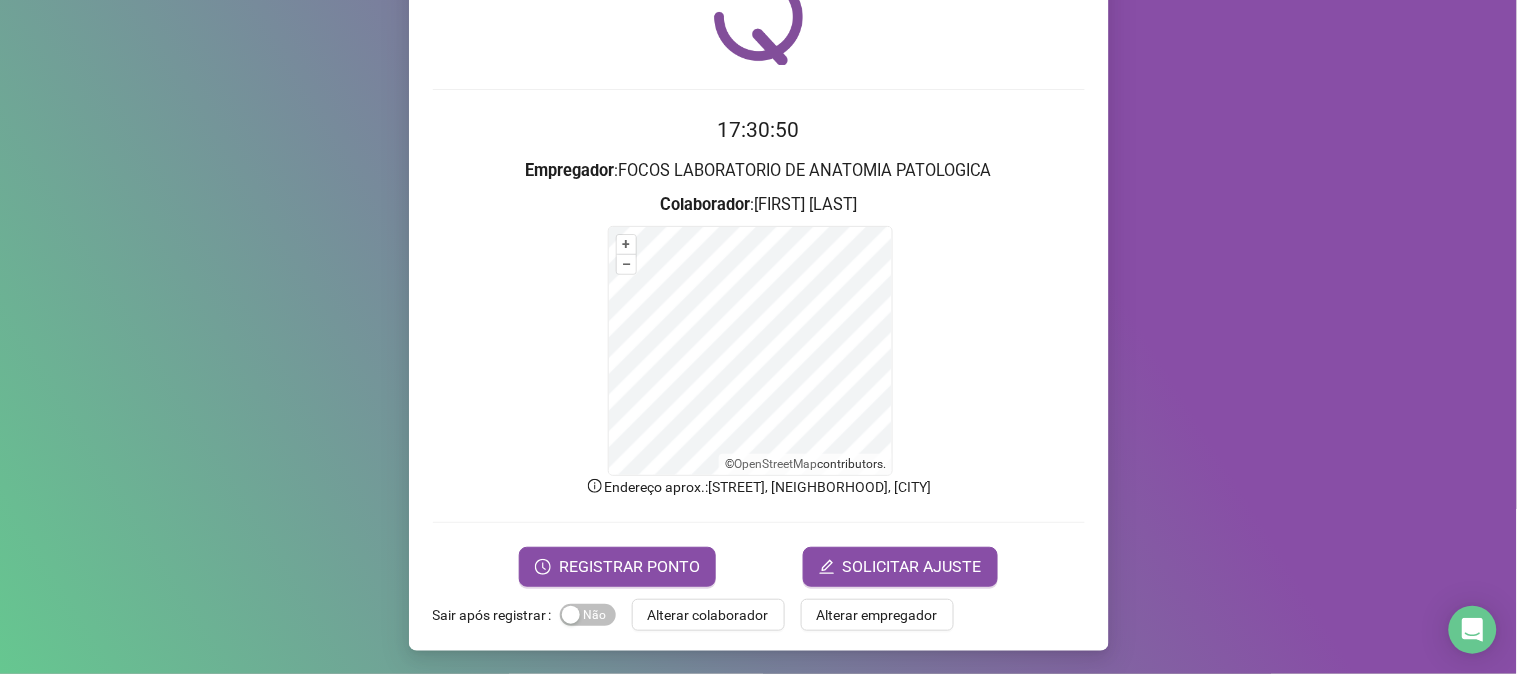 click on "Registro de ponto web 17:30:50 Empregador :  FOCOS LABORATORIO DE ANATOMIA PATOLOGICA Colaborador :  GILCA RIBEIRO DE SOUSA + – ⇧ › ©  OpenStreetMap  contributors. Endereço aprox. :  Rua Tupinambás, Maria Auxiliadora, Petrolina REGISTRAR PONTO SOLICITAR AJUSTE Sair após registrar Sim Não Alterar colaborador Alterar empregador" at bounding box center [759, 285] 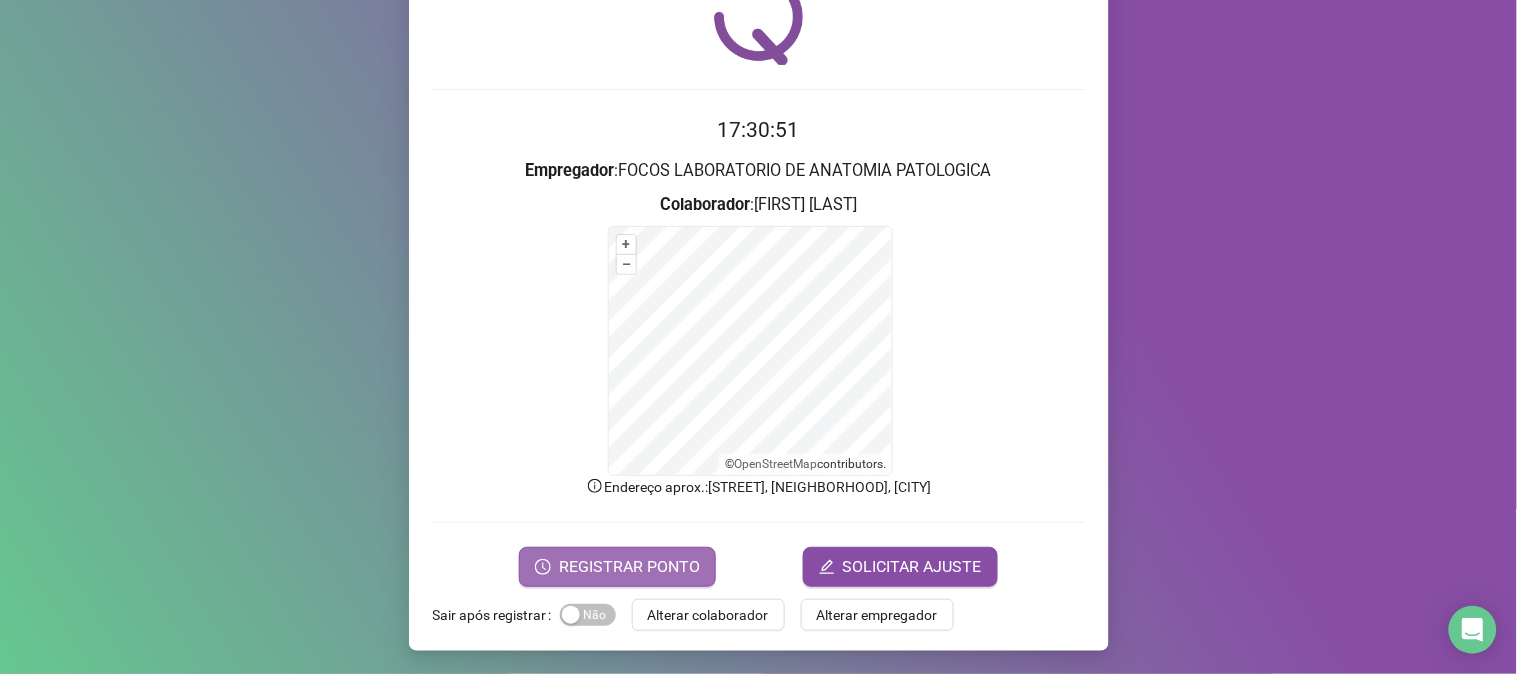 click on "REGISTRAR PONTO" at bounding box center [629, 567] 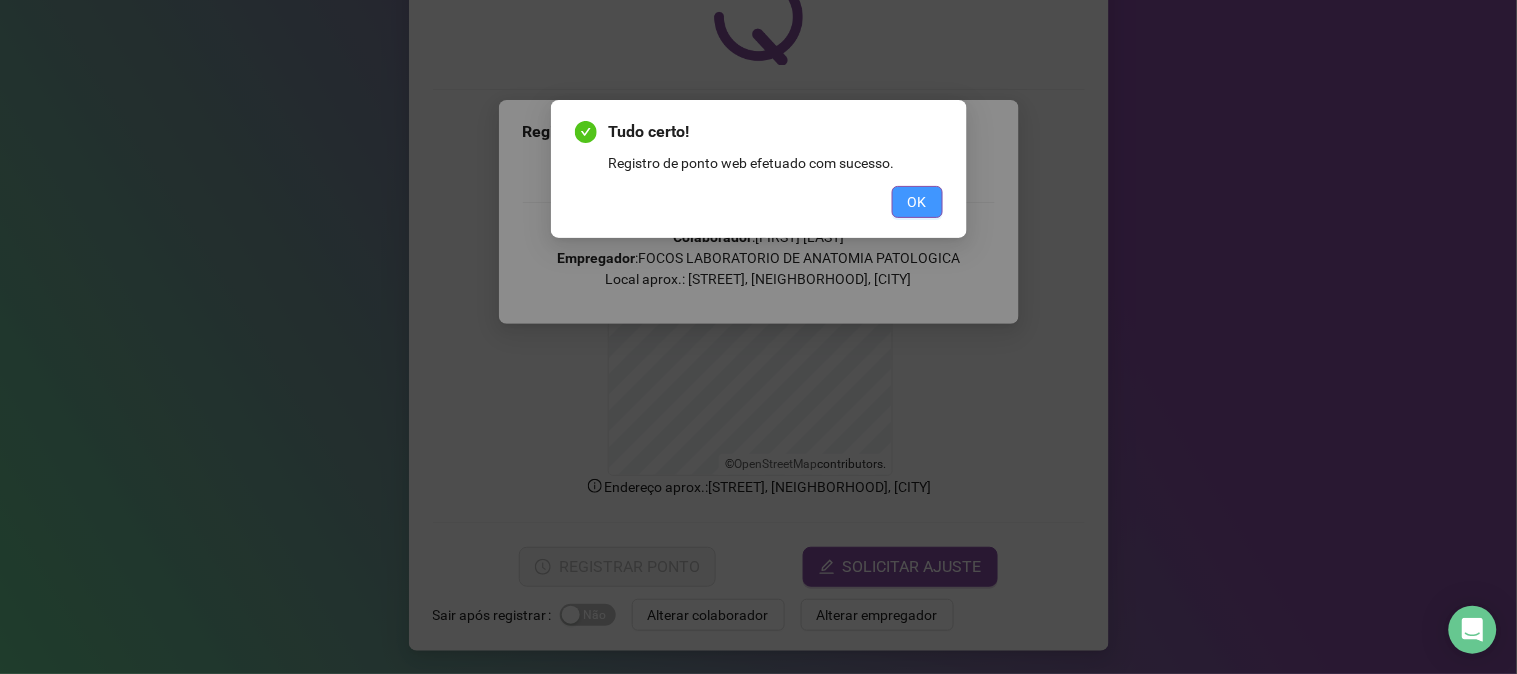 click on "OK" at bounding box center (917, 202) 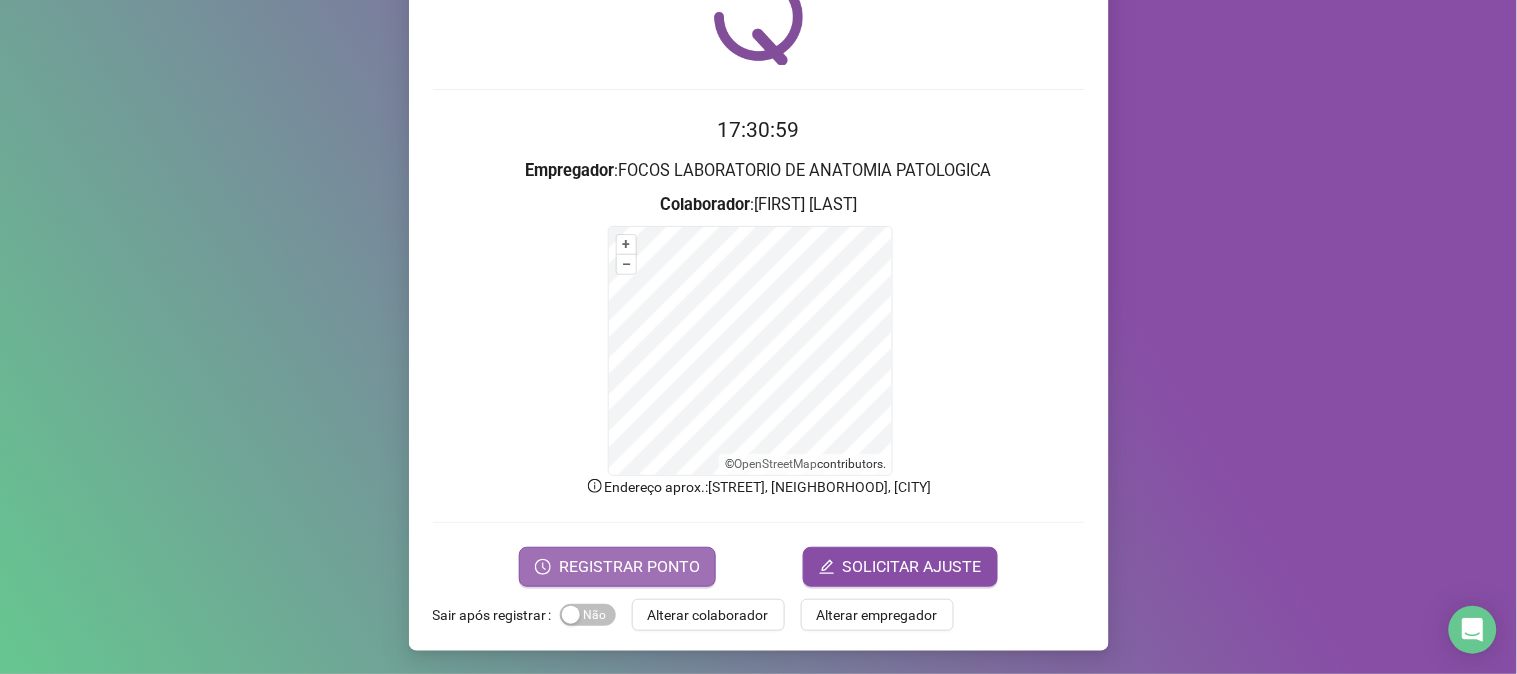 click on "REGISTRAR PONTO" at bounding box center (629, 567) 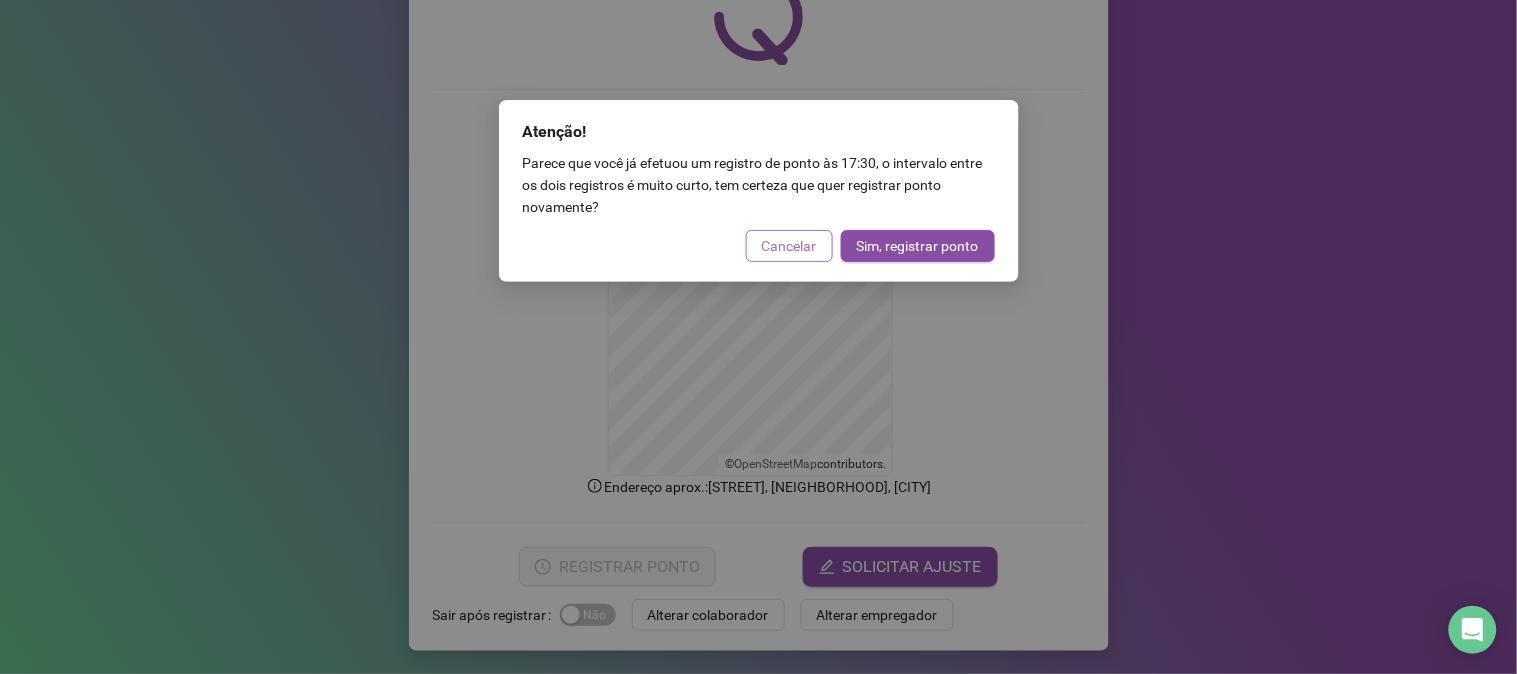 click on "Cancelar" at bounding box center (789, 246) 